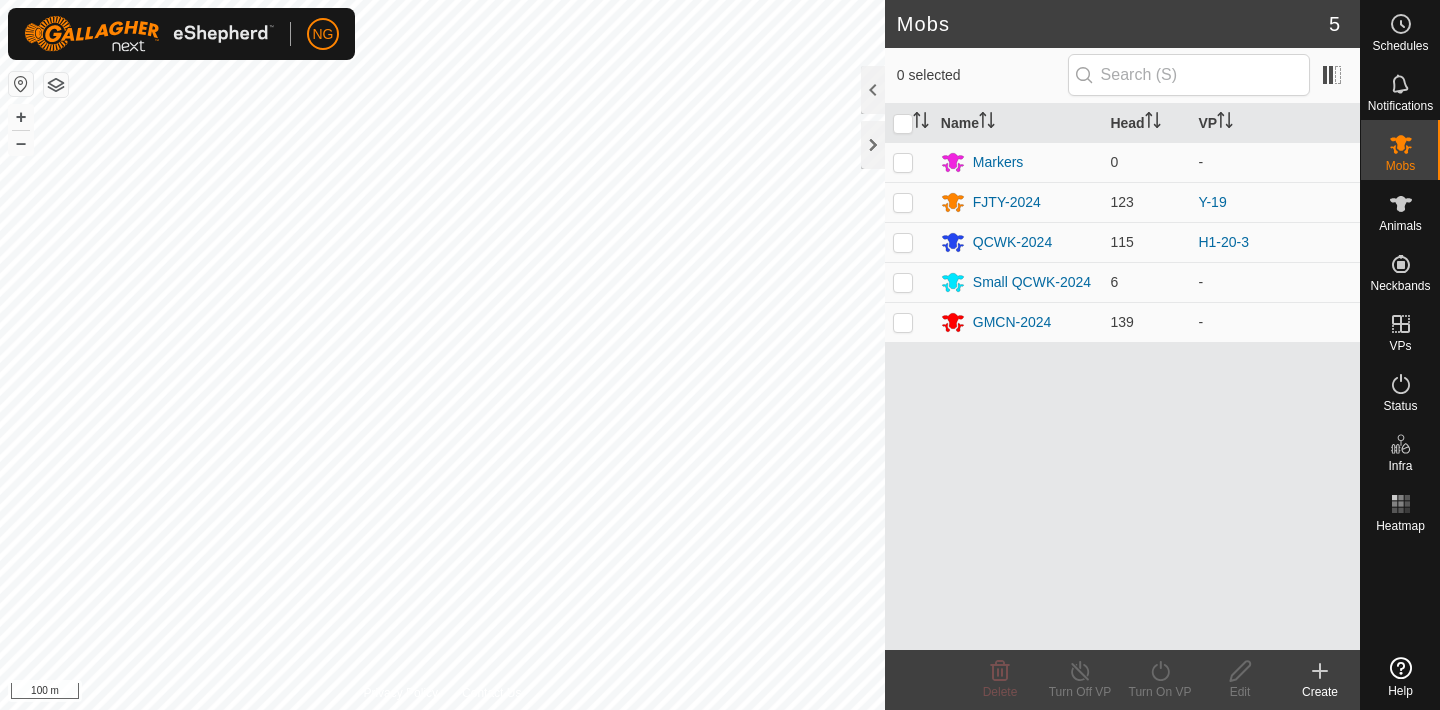scroll, scrollTop: 0, scrollLeft: 0, axis: both 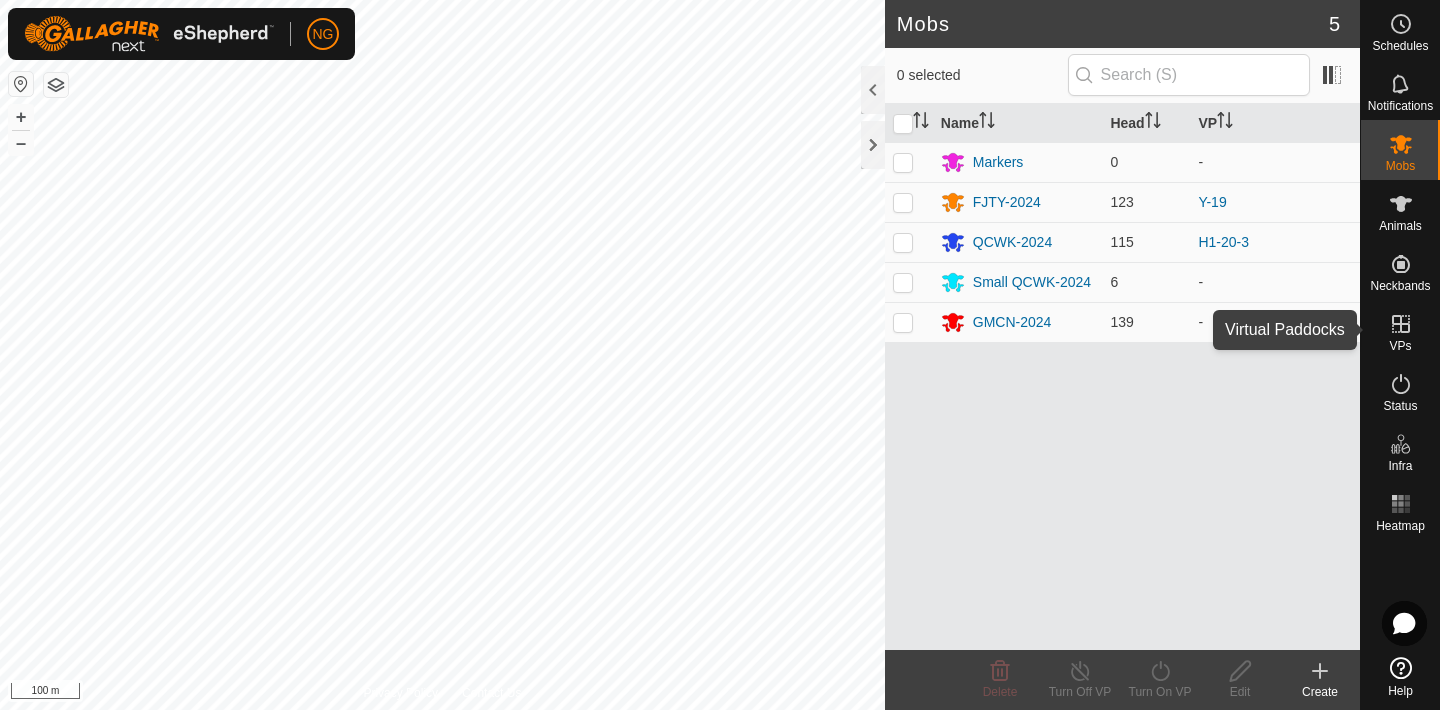 click 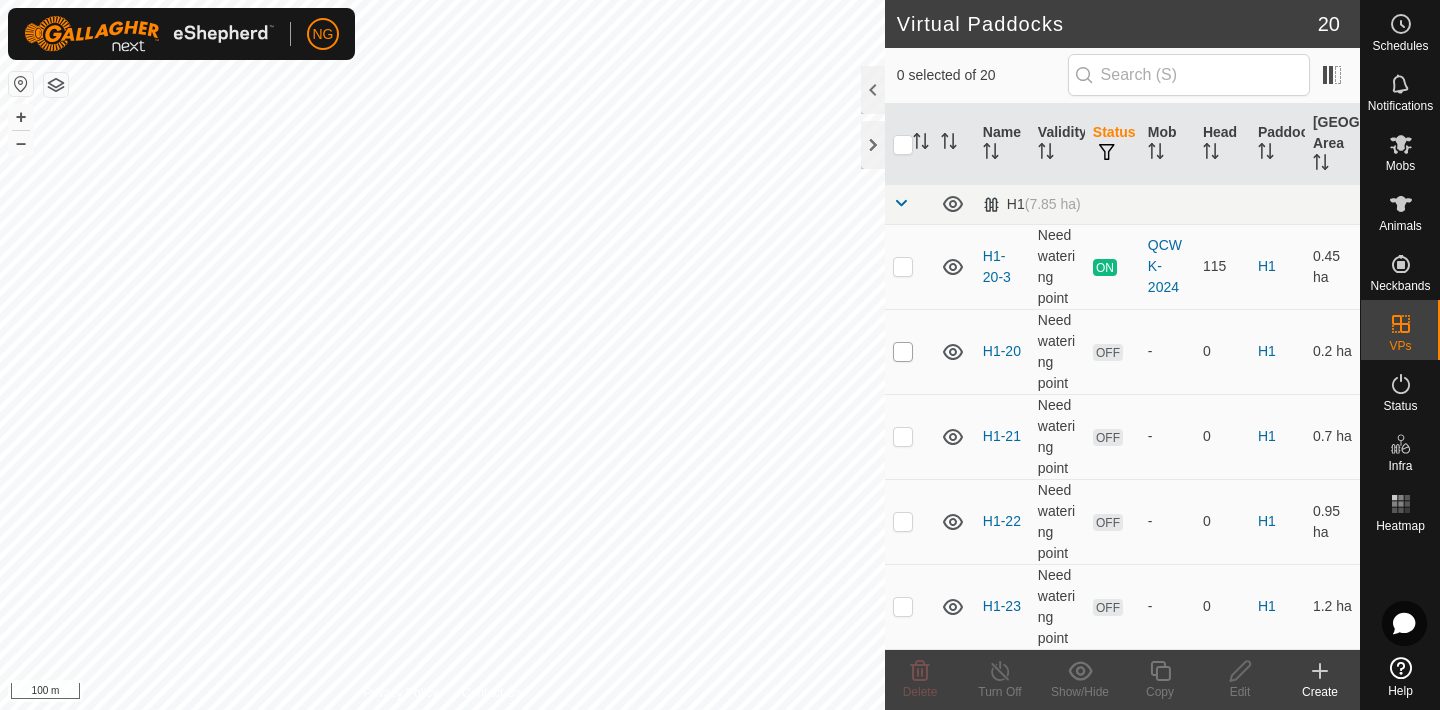 click at bounding box center (903, 352) 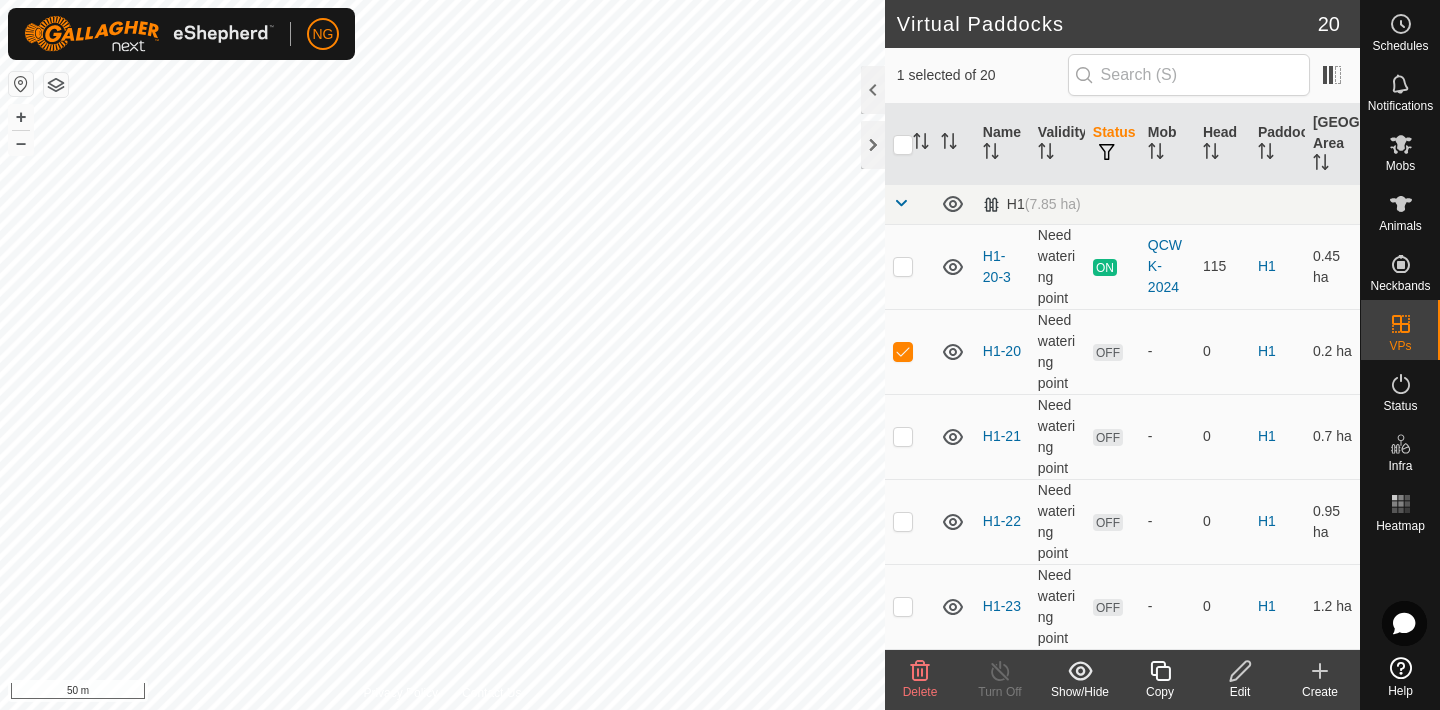 click on "NG Schedules Notifications Mobs Animals Neckbands VPs Status Infra Heatmap Help Virtual Paddocks 20 1 selected of 20     Name   Validity   Status   Mob   Head   Paddock   Grazing Area   H1   (7.85 ha) H1-20-3  Need watering point  ON  QCWK-2024   115   H1   0.45 ha  H1-20  Need watering point  OFF  -   0   H1   0.2 ha  H1-21  Need watering point  OFF  -   0   H1   0.7 ha  H1-22  Need watering point  OFF  -   0   H1   0.95 ha  H1-23  Need watering point  OFF  -   0   H1   1.2 ha  H1-24  Need watering point  OFF  -   0   H1   1.45 ha  H1-25  Need watering point  OFF  -   0   H1   1.7 ha   r1   (5.76 ha) CY  Need watering point  OFF  -   0   r1   0.14 ha  Y-5  Valid  OFF  -   0   r1   4.05 ha   Spur   (10.8 ha) H1-20-2  Valid  OFF  -   0   Spur   2.56 ha   Upper River   (17.6 ha) OSPITS  Valid  OFF  -   0   Upper River   1.29 ha  UPRIVER  Valid  OFF  -   0   [GEOGRAPHIC_DATA]   1.27 [GEOGRAPHIC_DATA]   (5.68 ha) Y-17  [GEOGRAPHIC_DATA]-2024   1   Yard Flat   1.82 ha  Y-19  [GEOGRAPHIC_DATA]-2024   123   Yard Flat" at bounding box center [720, 355] 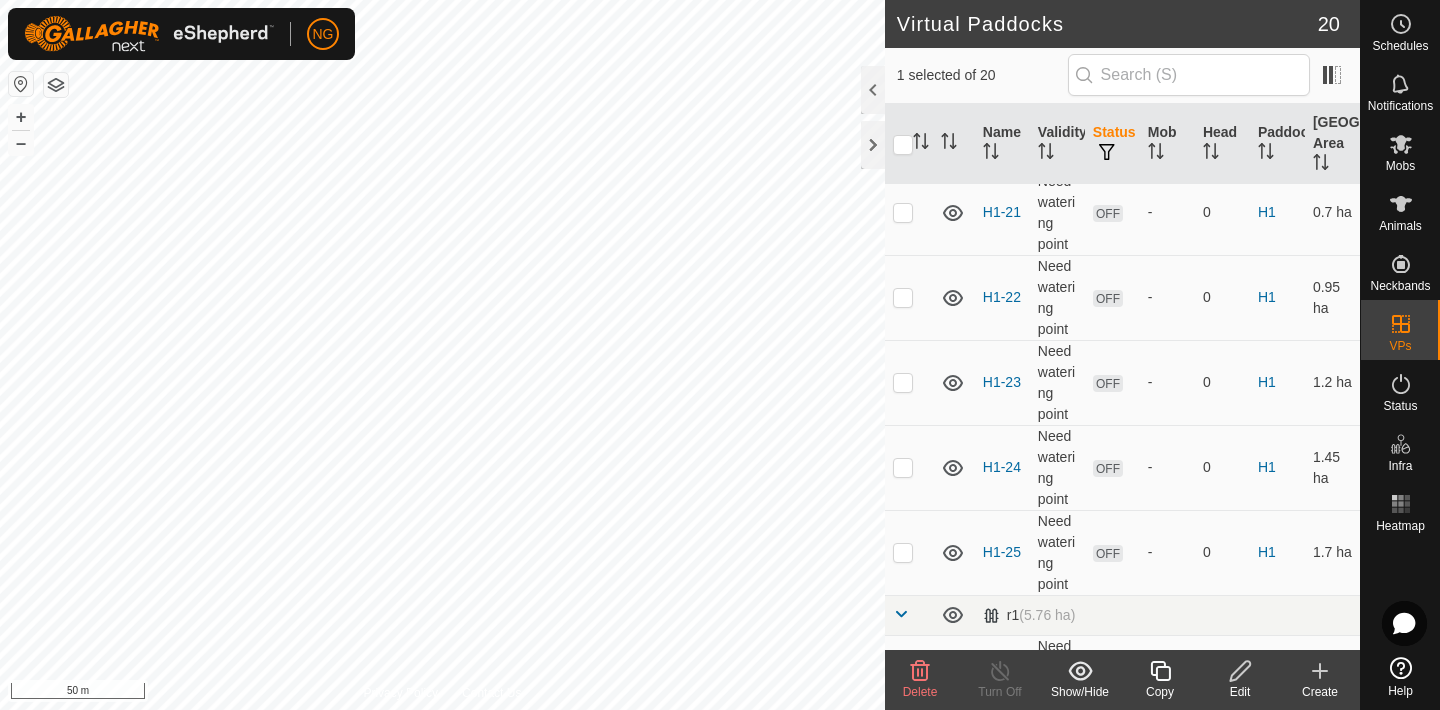 scroll, scrollTop: 213, scrollLeft: 0, axis: vertical 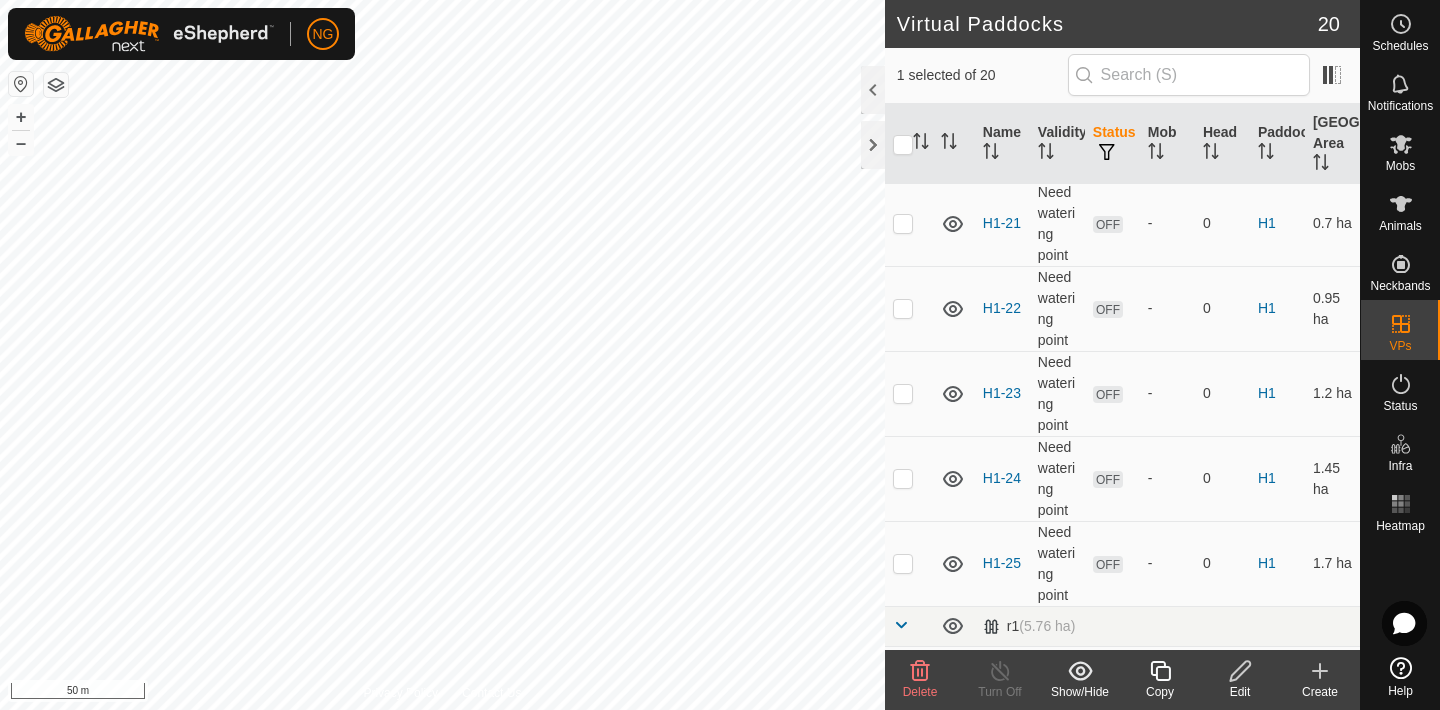click 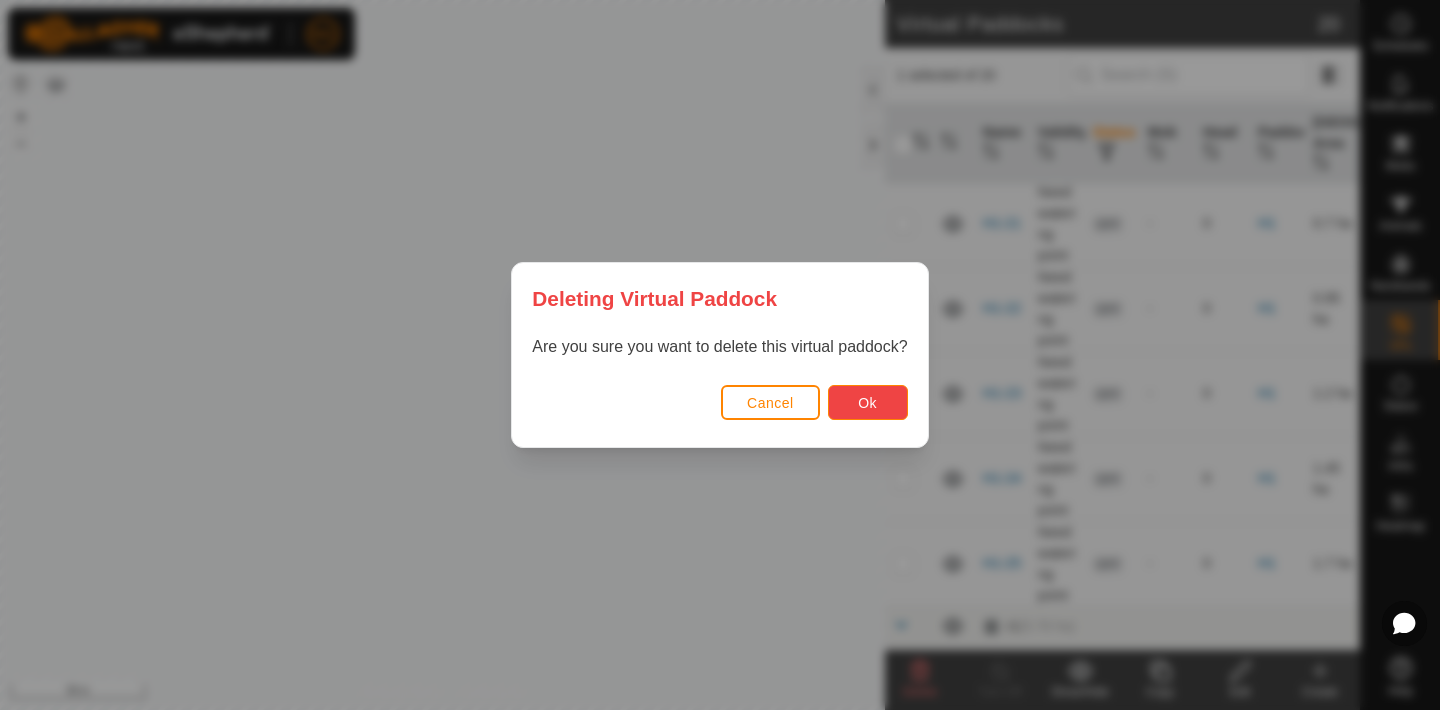 click on "Ok" at bounding box center (867, 403) 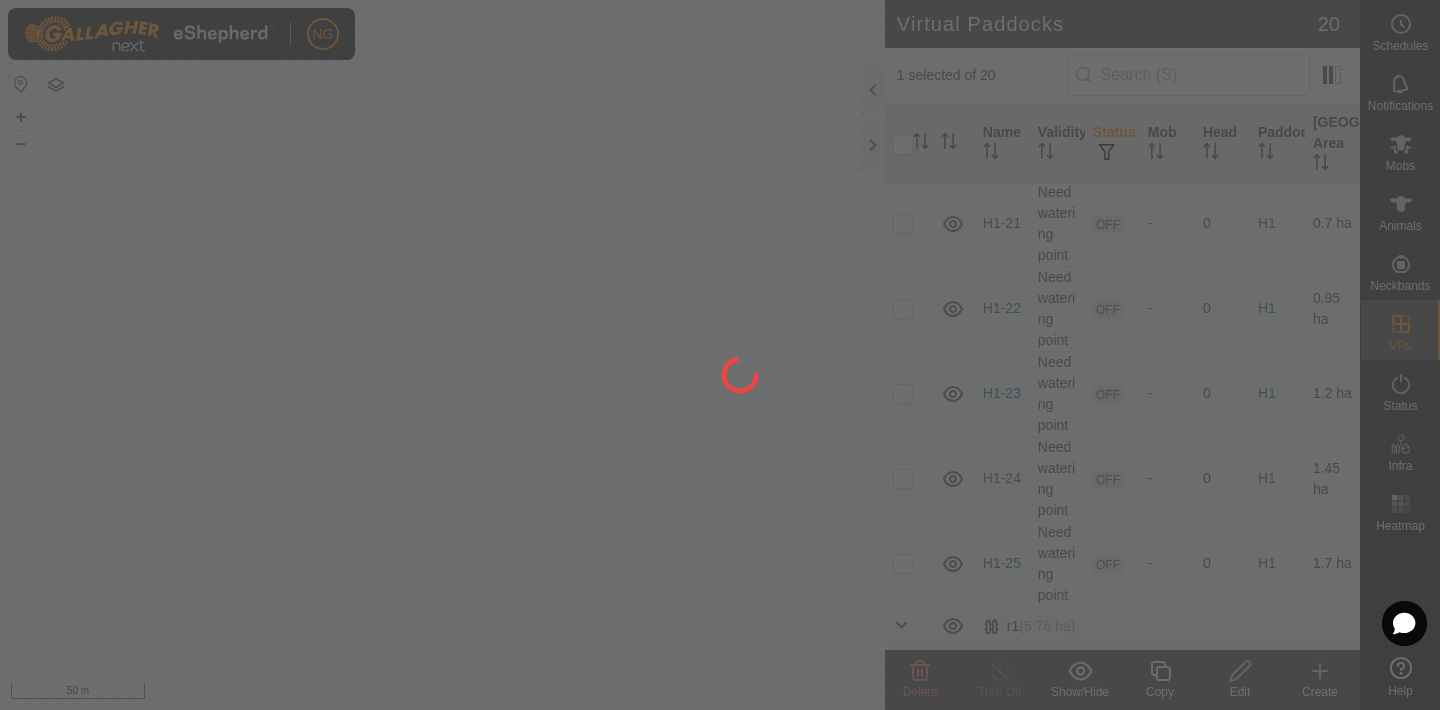 checkbox on "false" 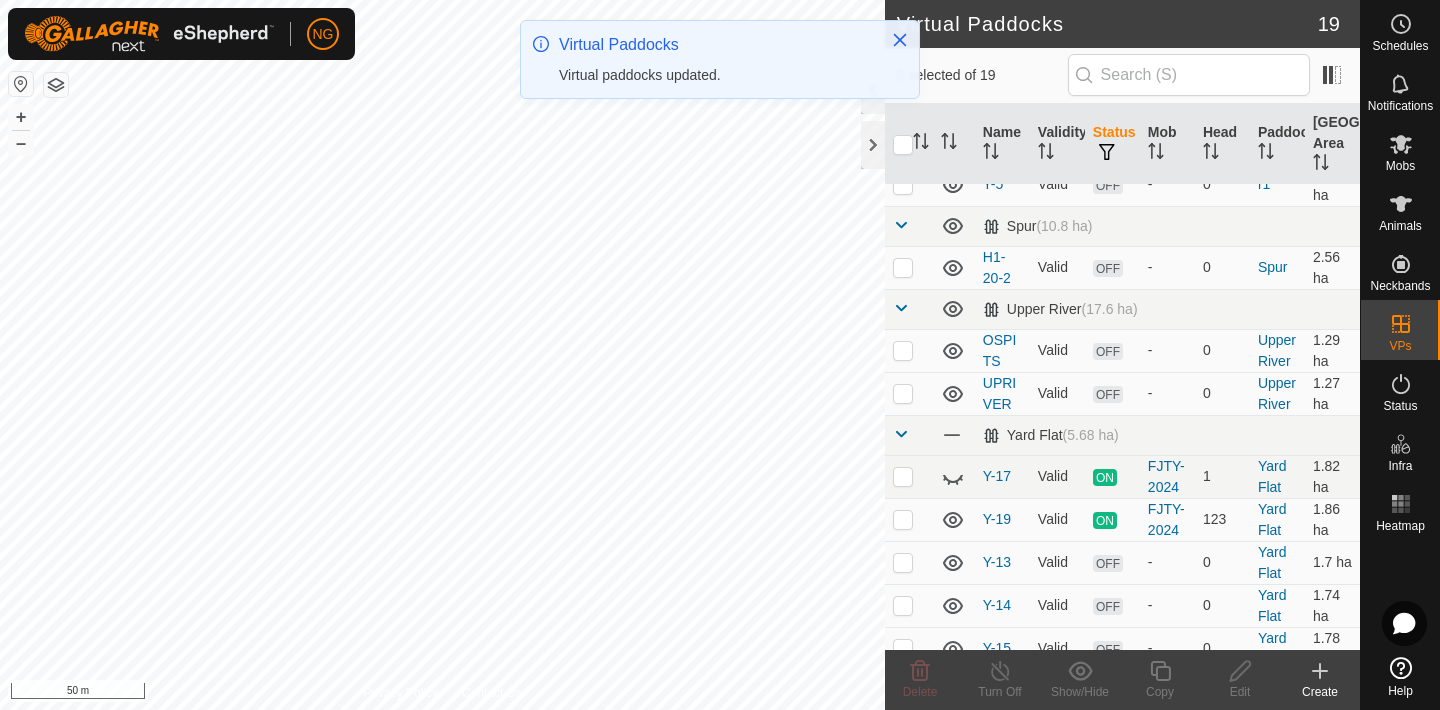 scroll, scrollTop: 667, scrollLeft: 0, axis: vertical 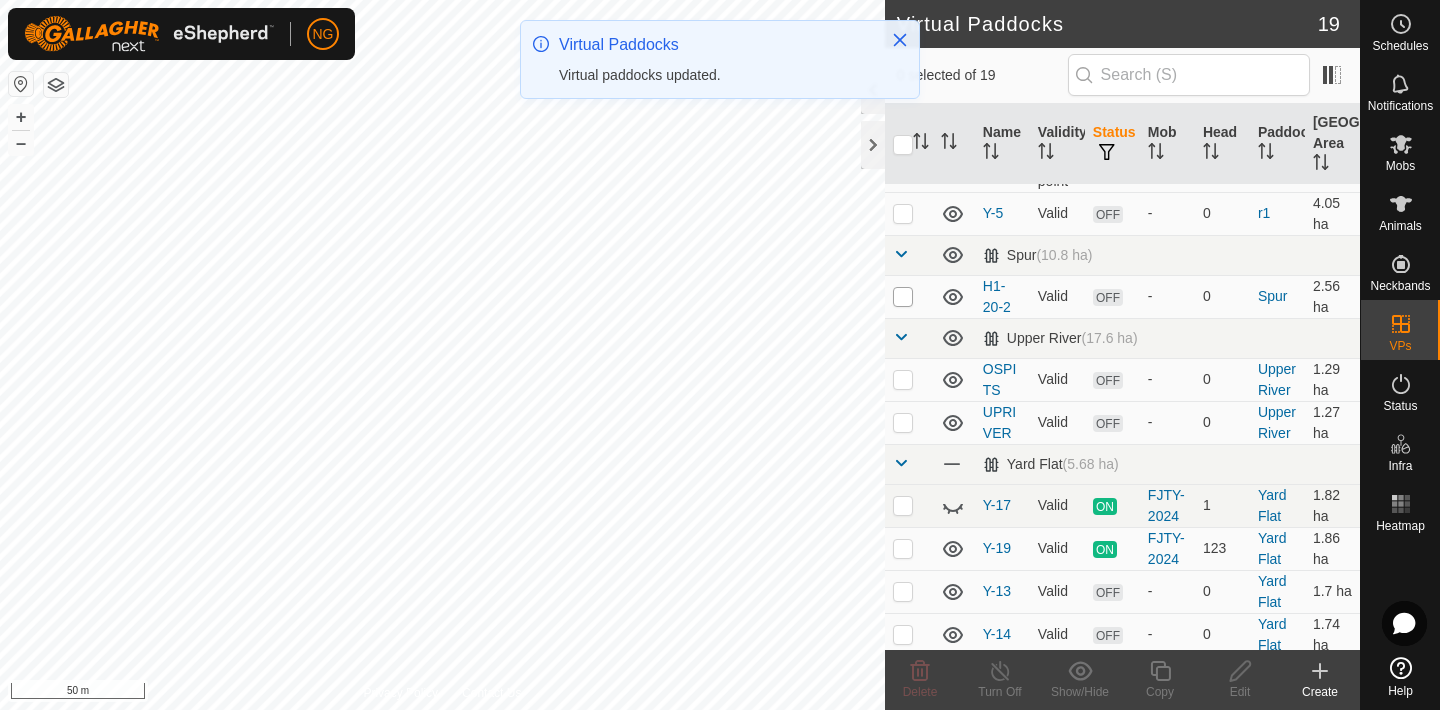 click at bounding box center [903, 297] 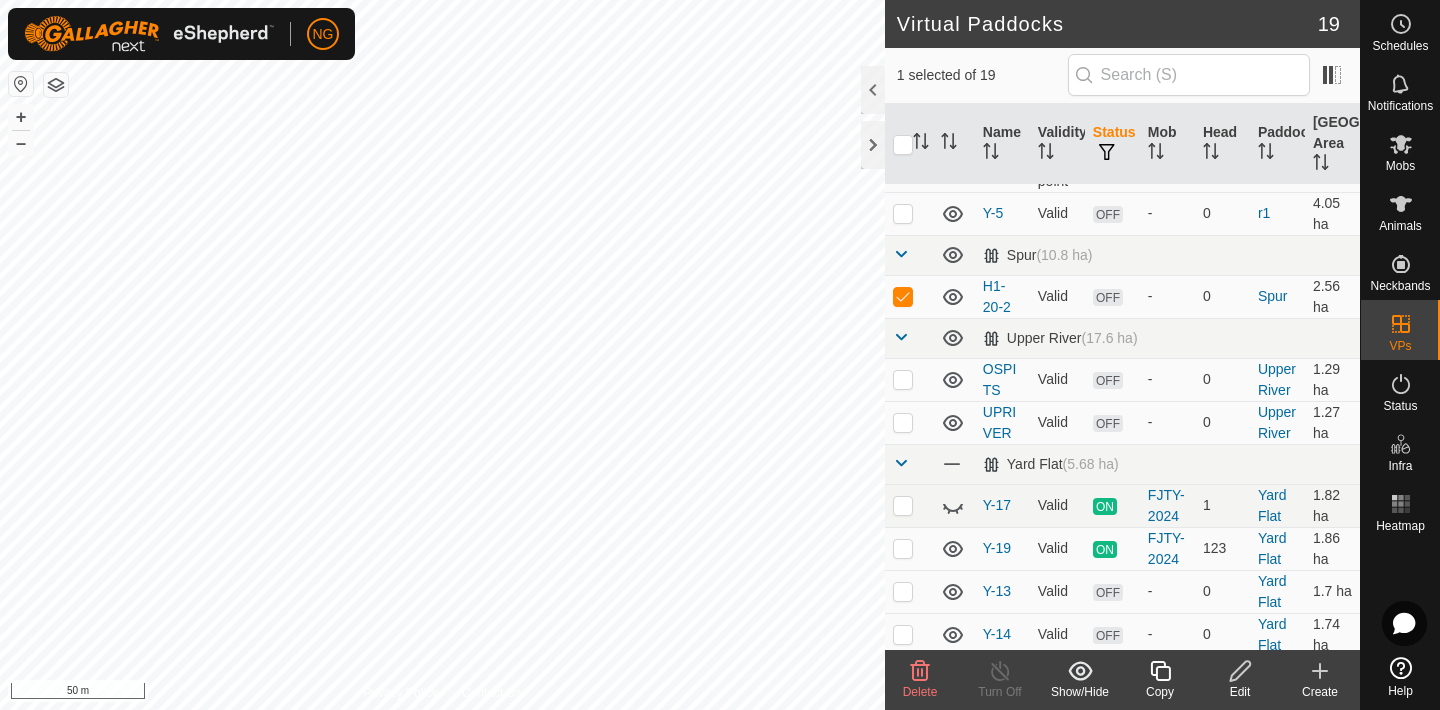 click 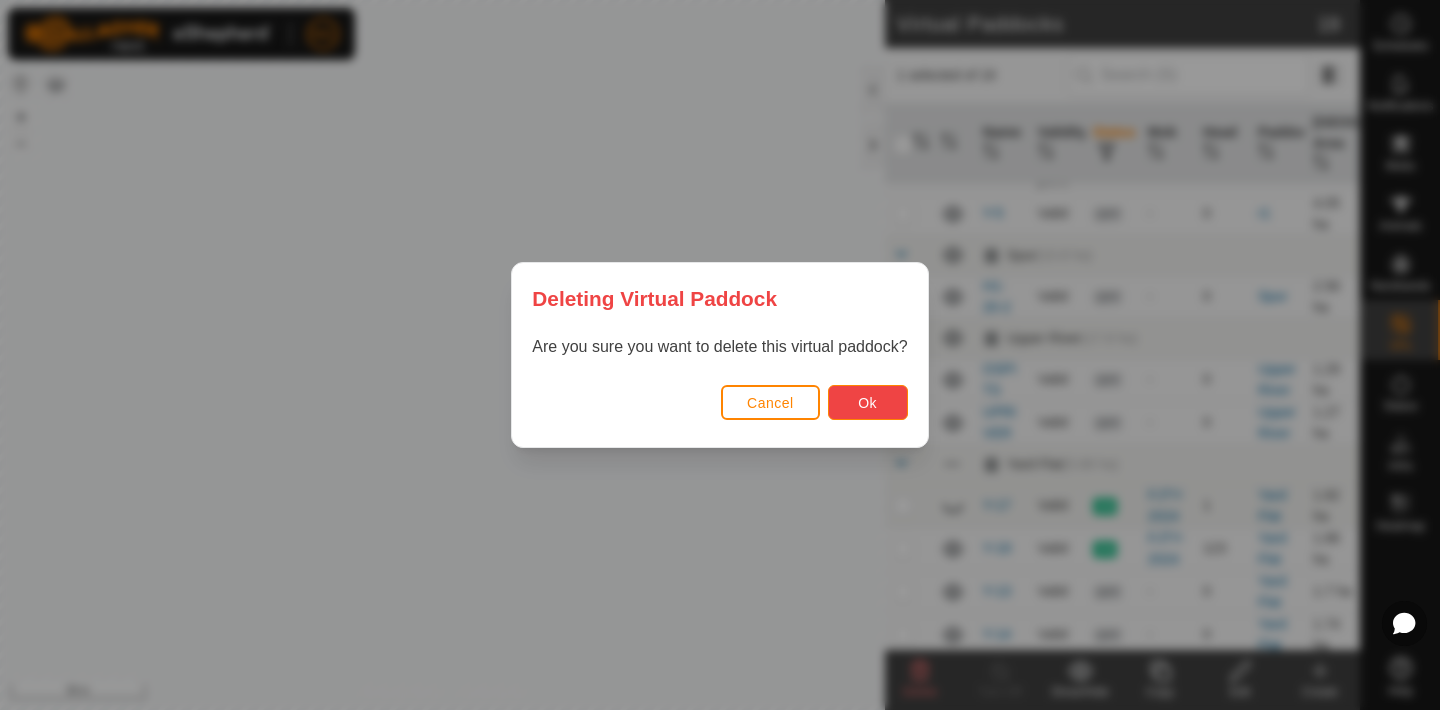 click on "Ok" at bounding box center [867, 403] 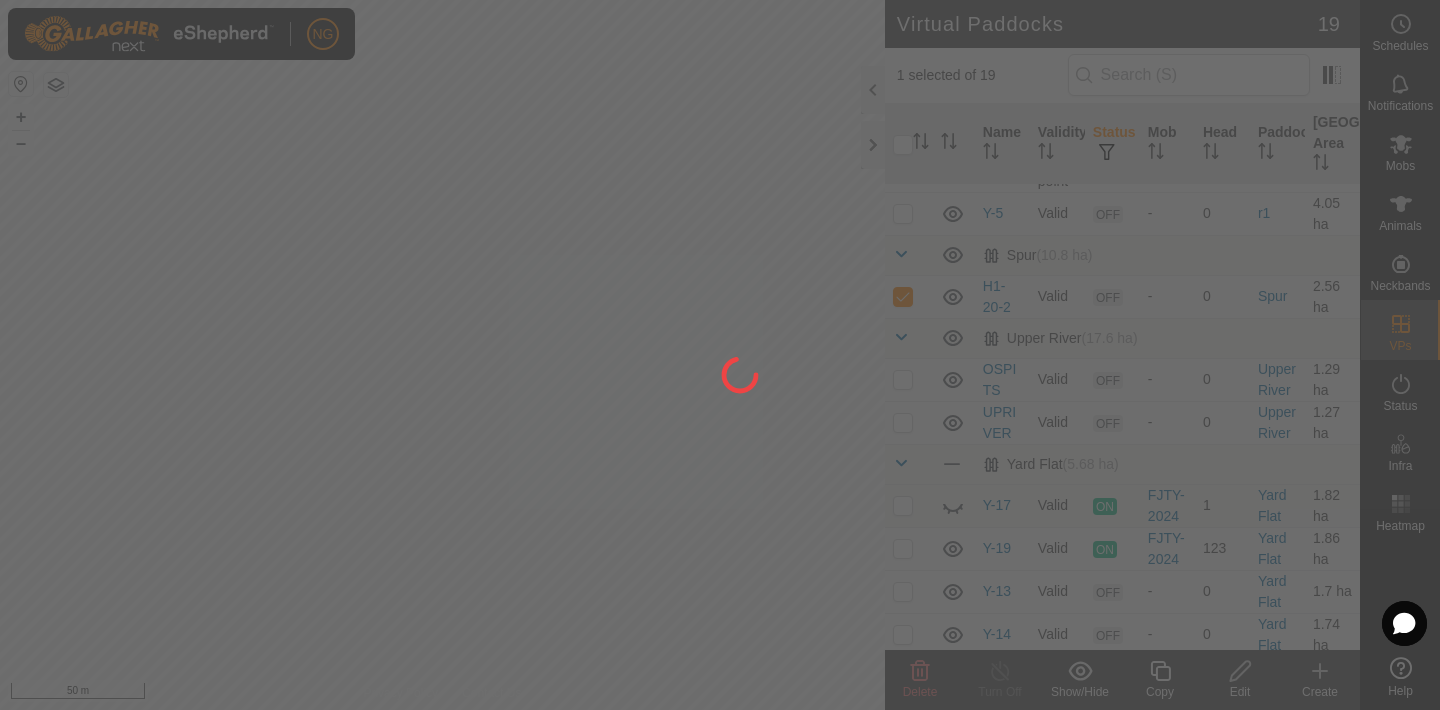 checkbox on "false" 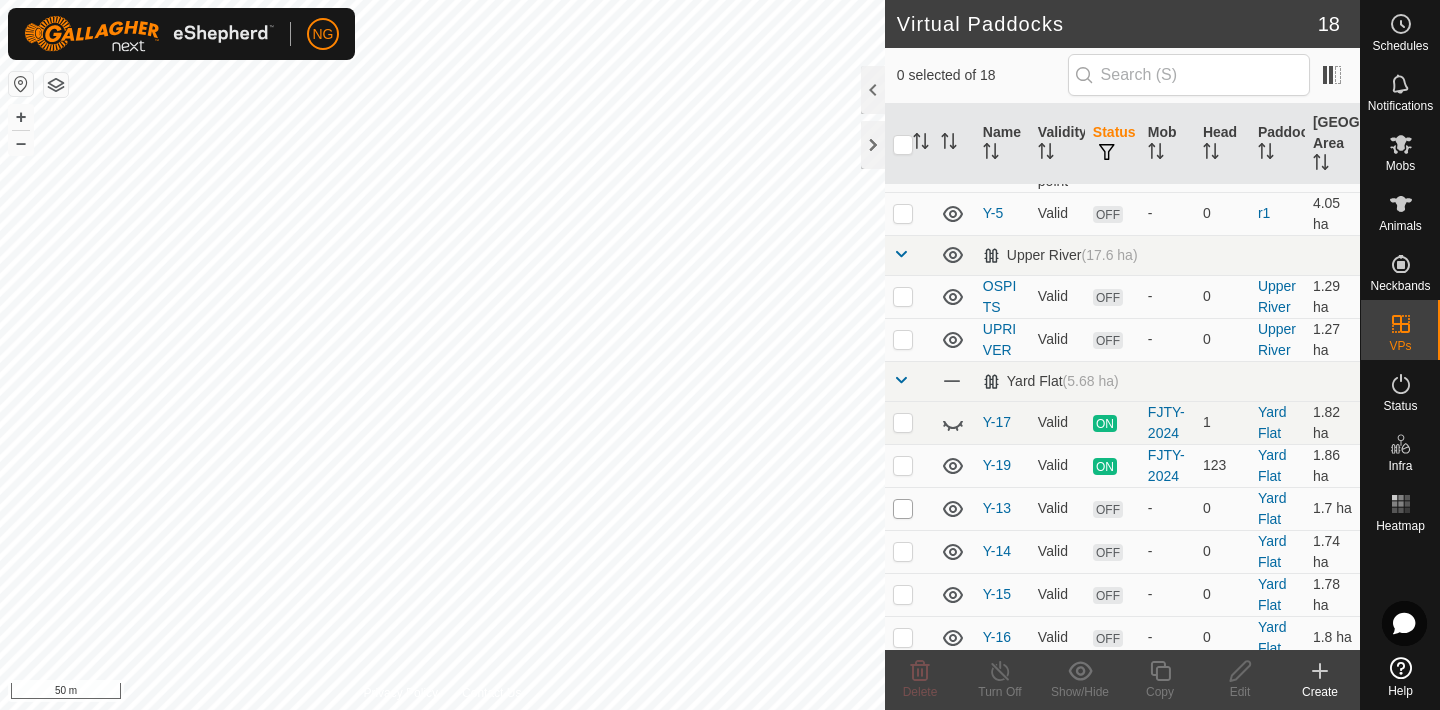 click at bounding box center (903, 509) 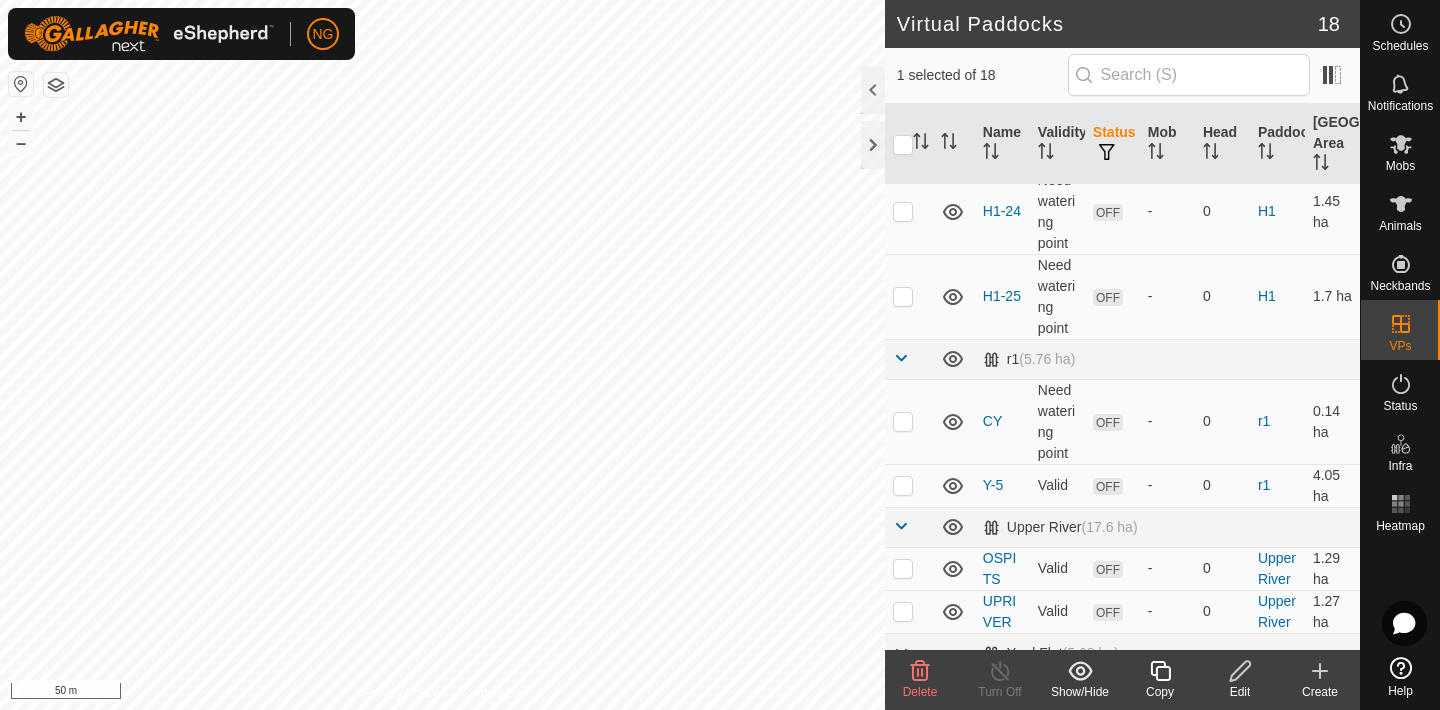 scroll, scrollTop: 762, scrollLeft: 0, axis: vertical 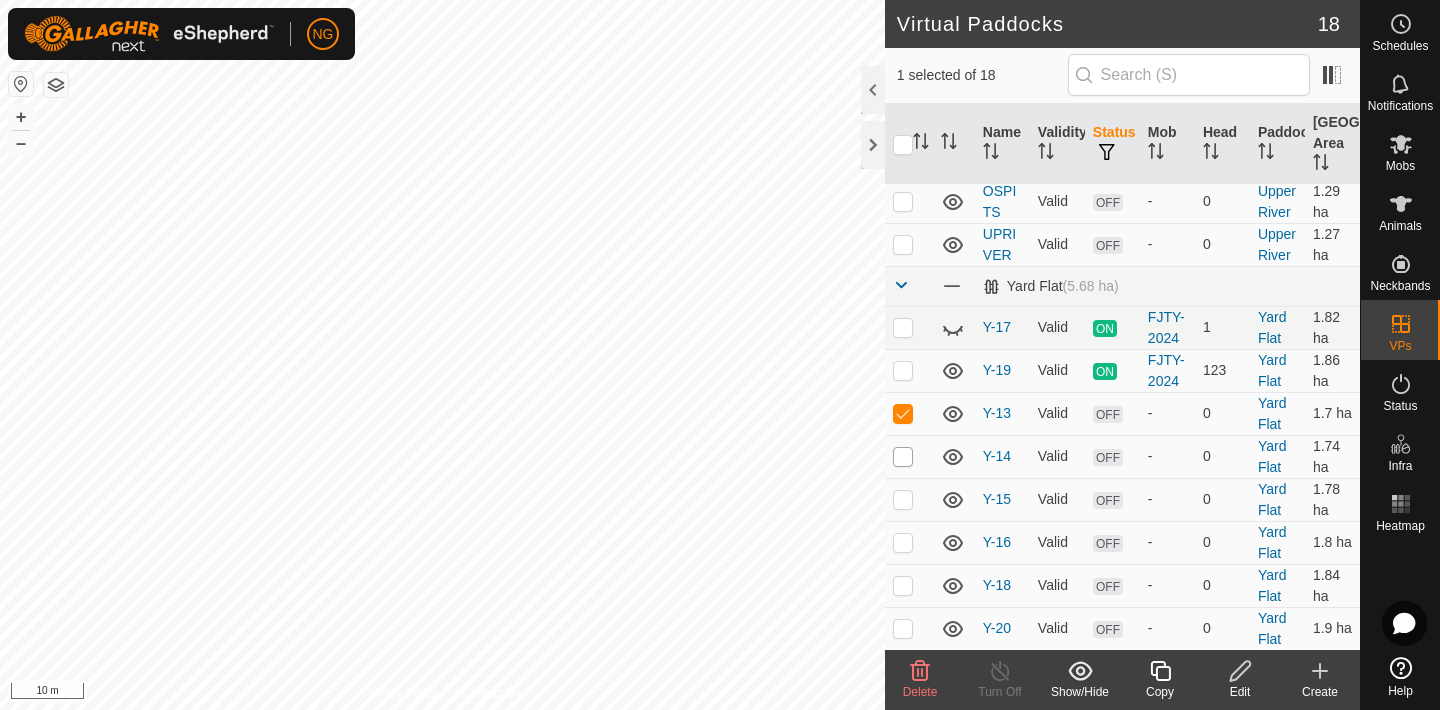 click at bounding box center [903, 457] 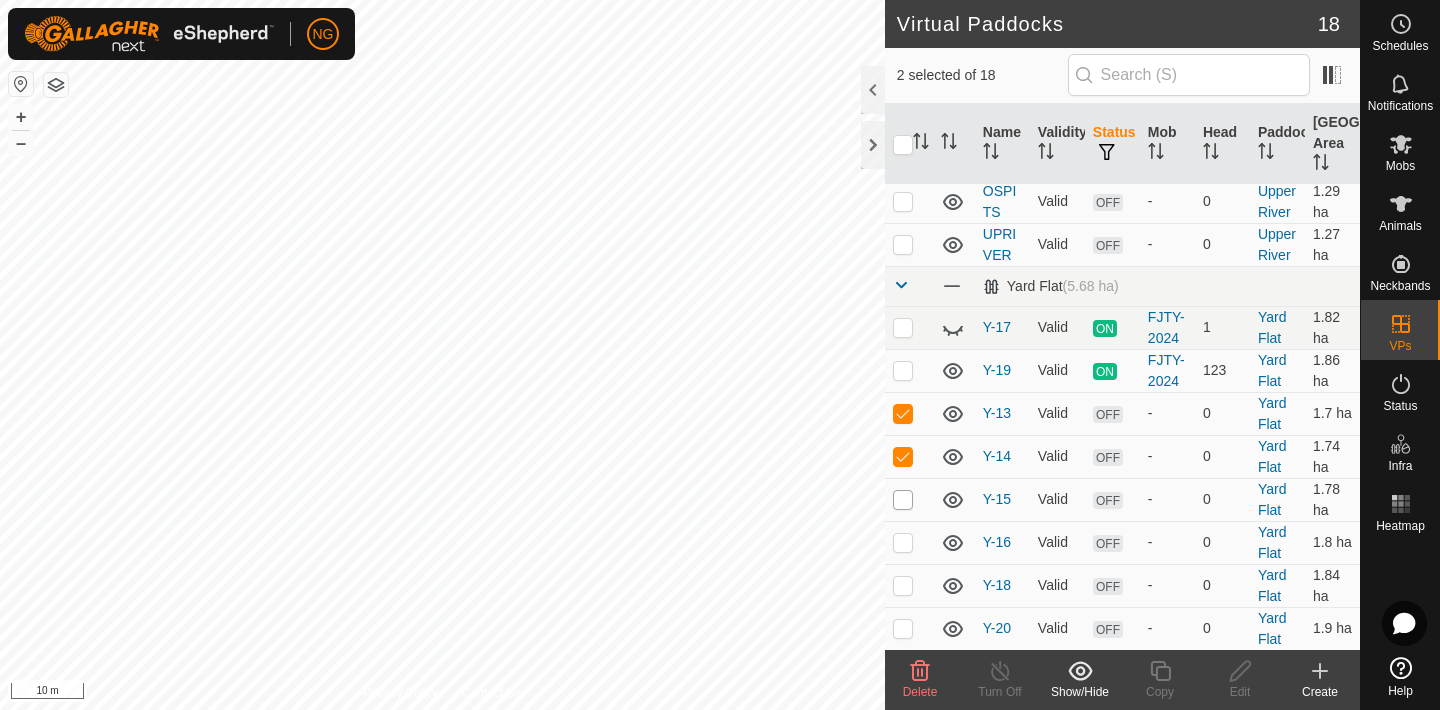 click at bounding box center [903, 500] 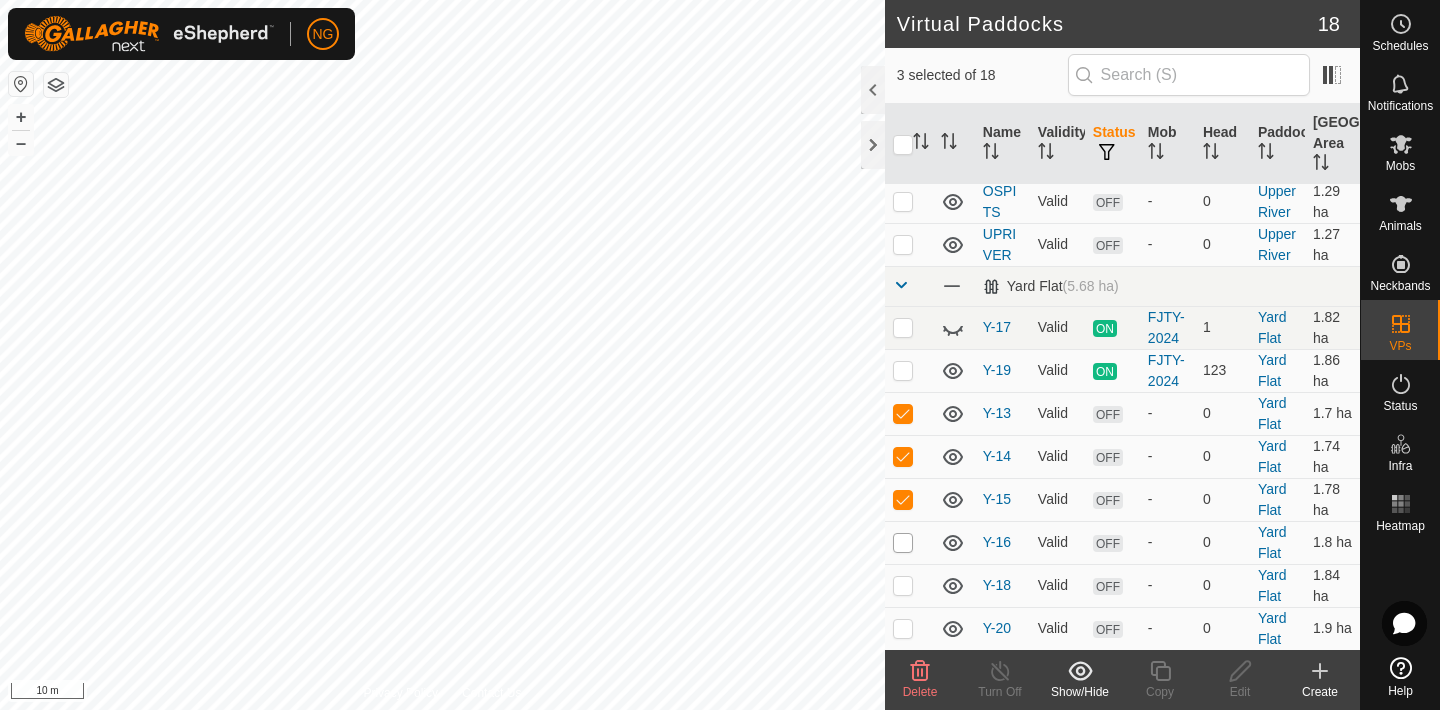 click at bounding box center [903, 543] 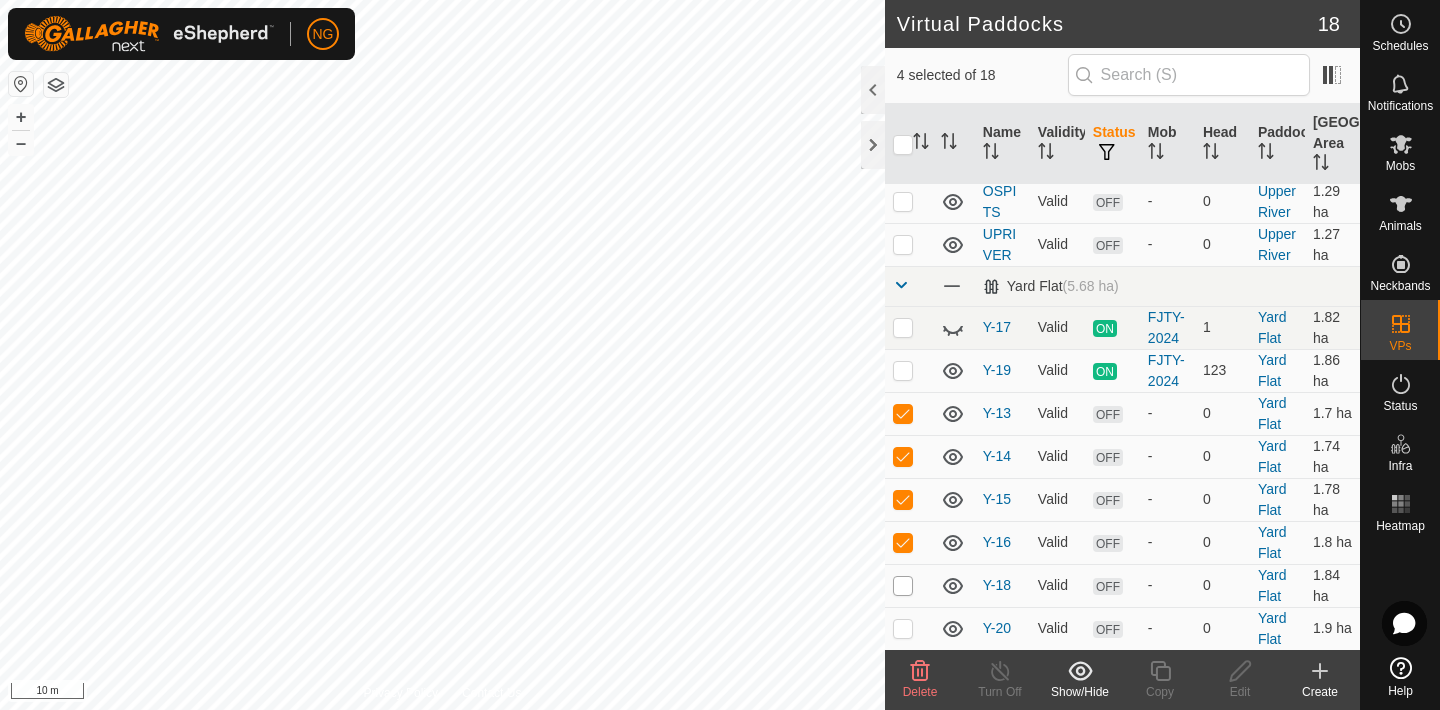 click at bounding box center (903, 586) 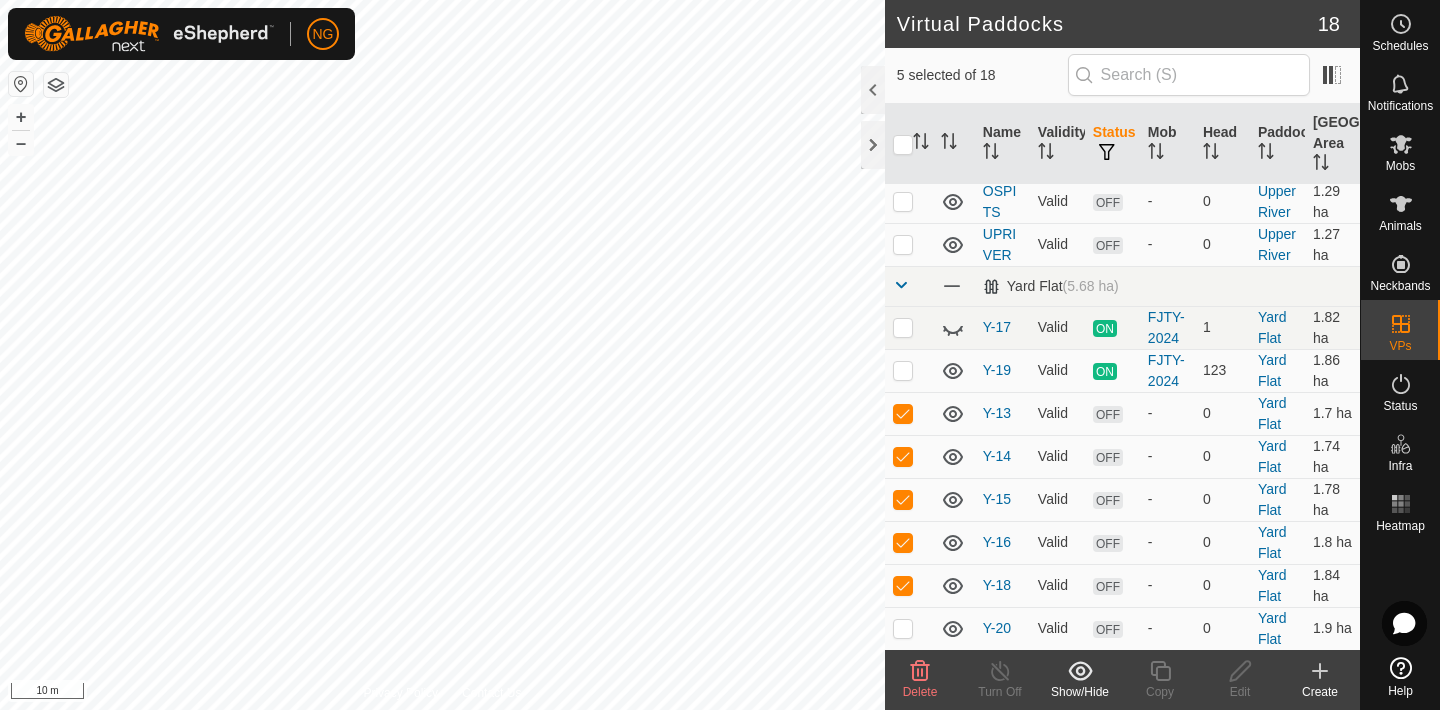 click 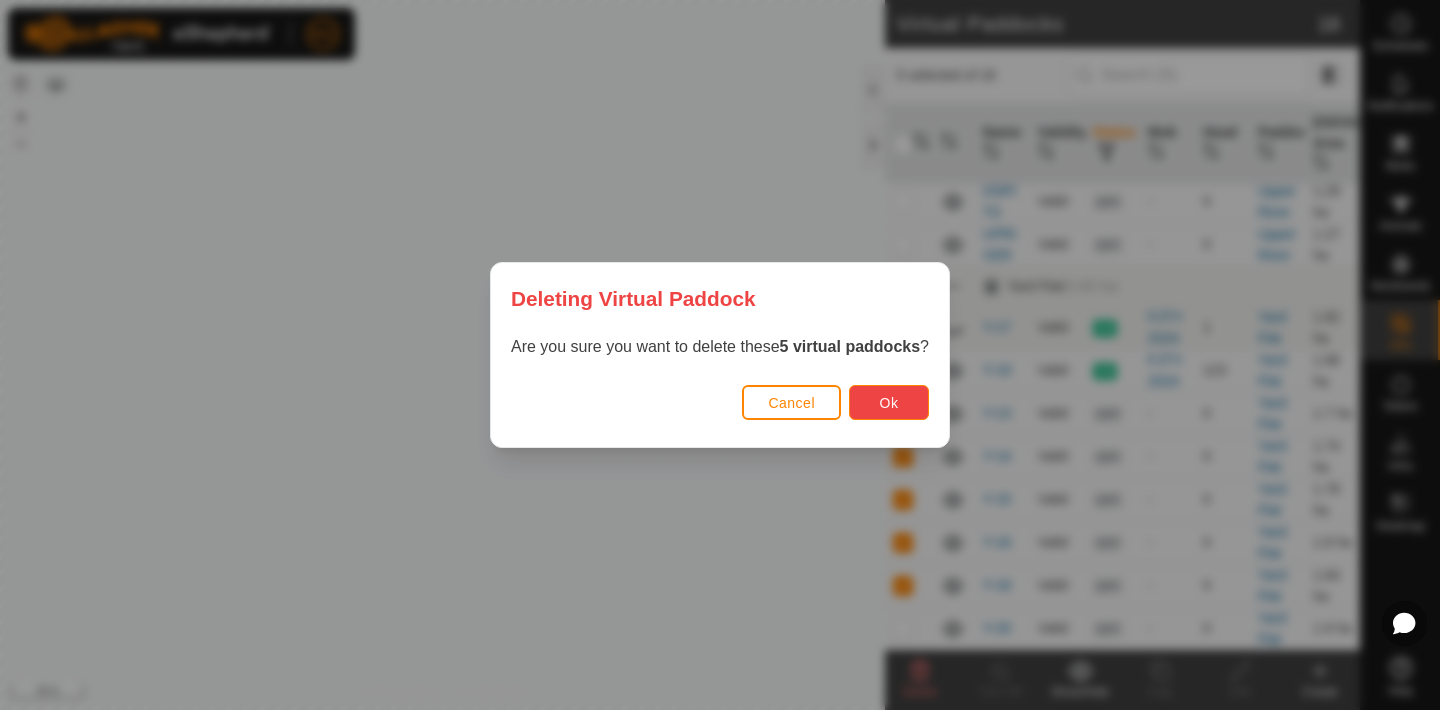 click on "Ok" at bounding box center (889, 403) 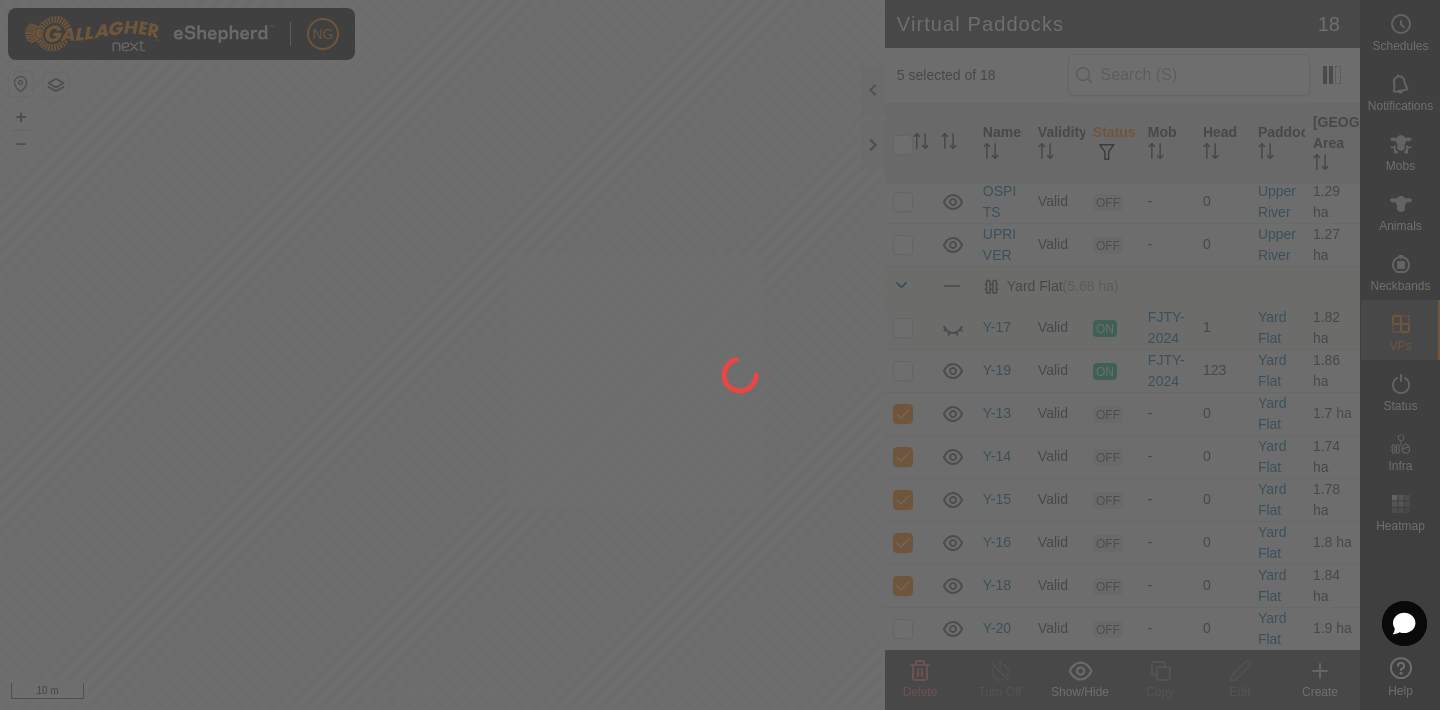 checkbox on "false" 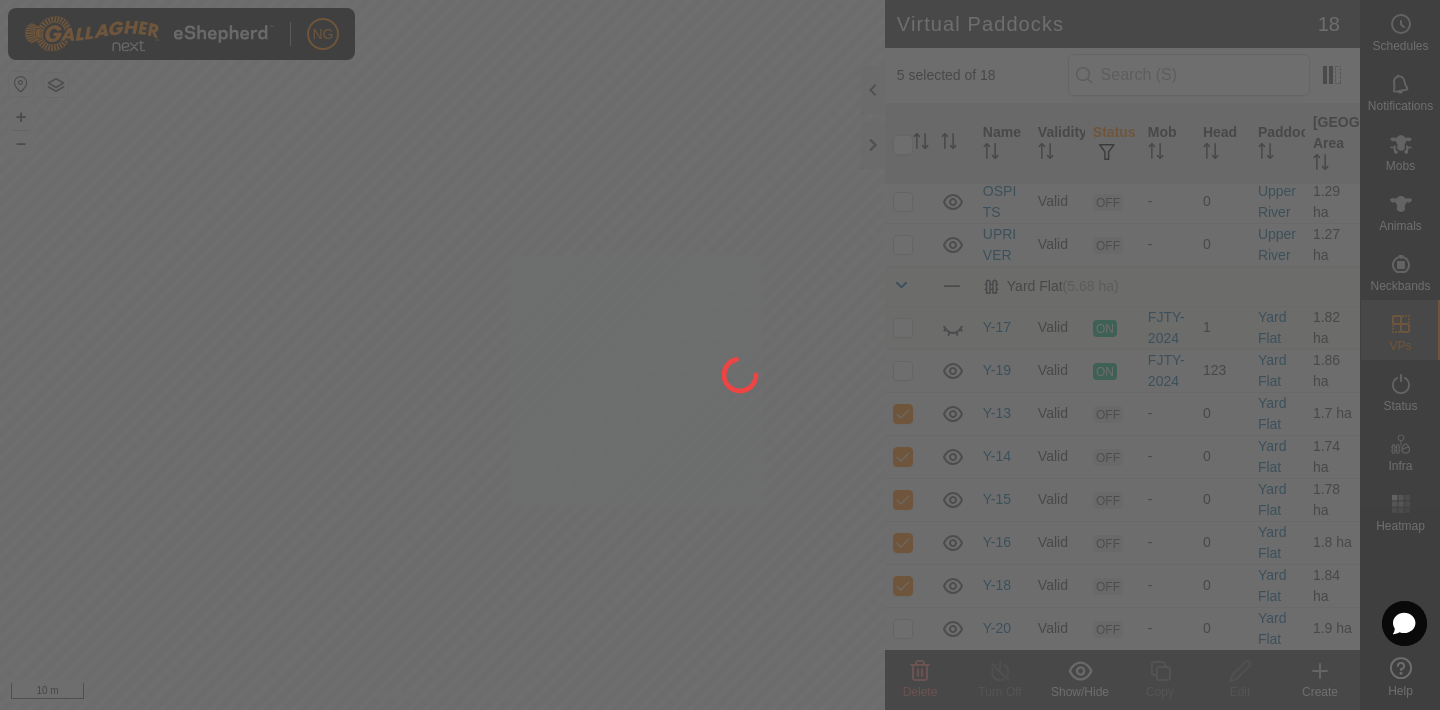 checkbox on "false" 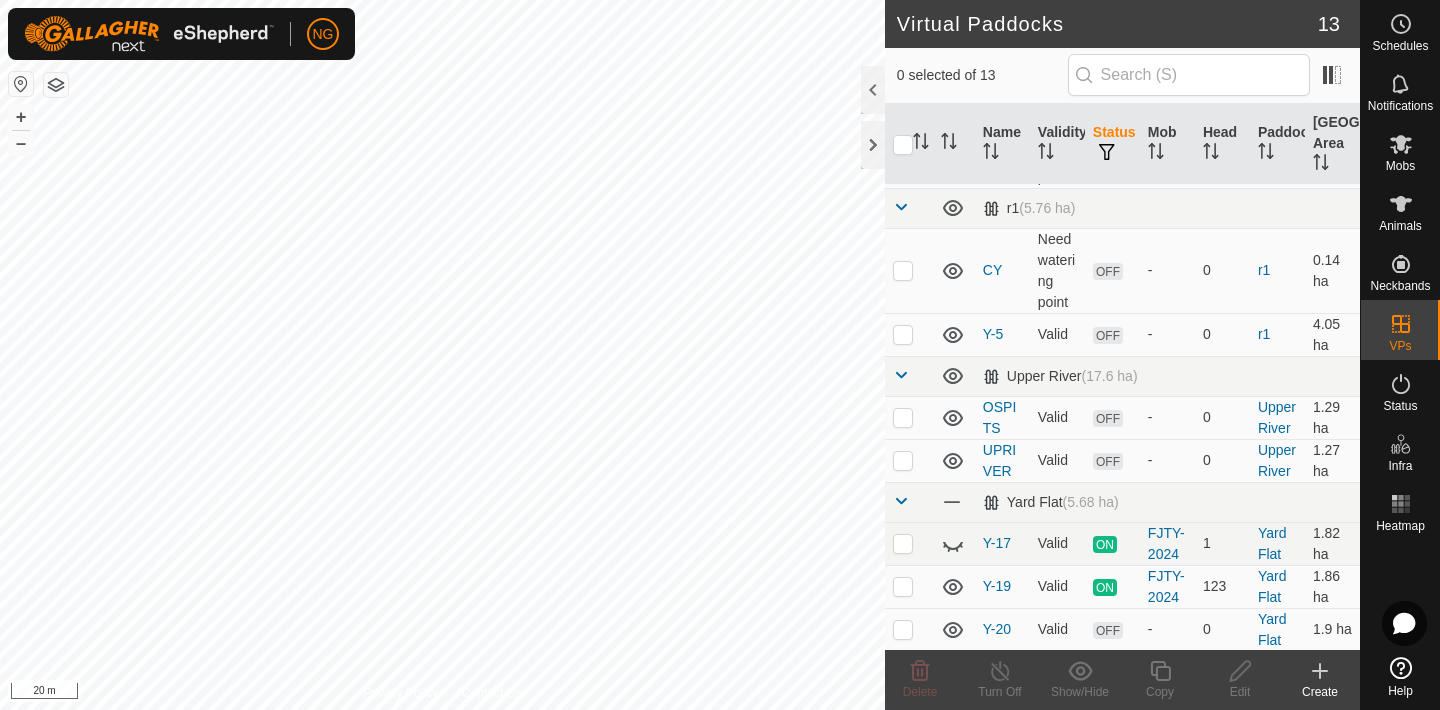 scroll, scrollTop: 547, scrollLeft: 0, axis: vertical 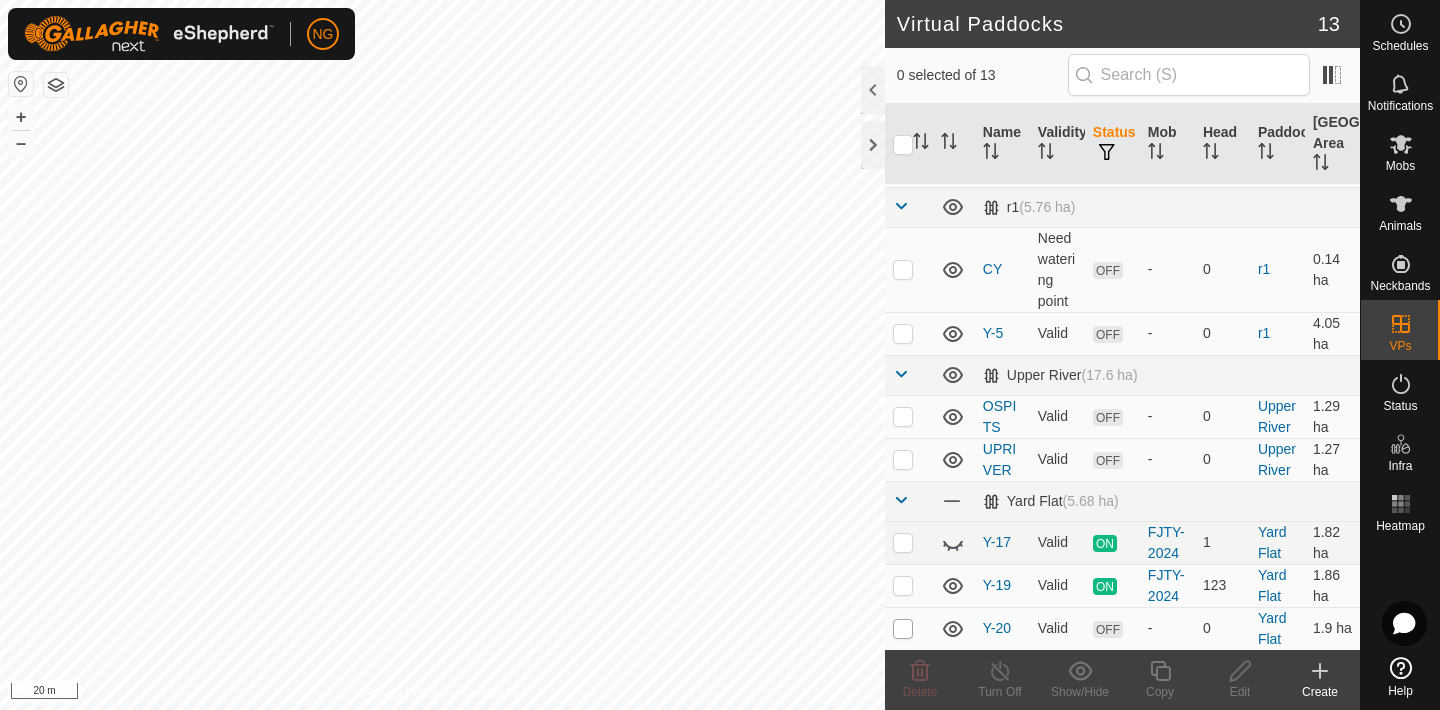 click at bounding box center [903, 629] 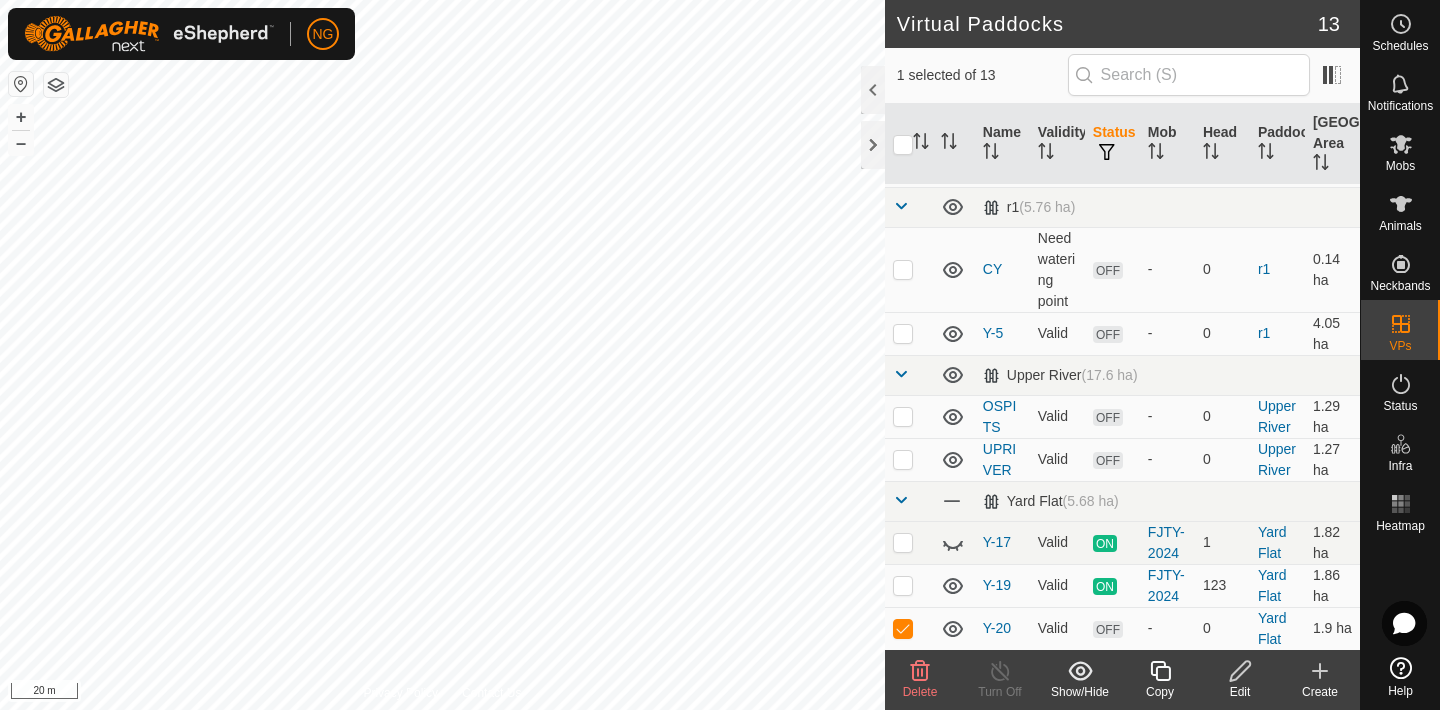 click 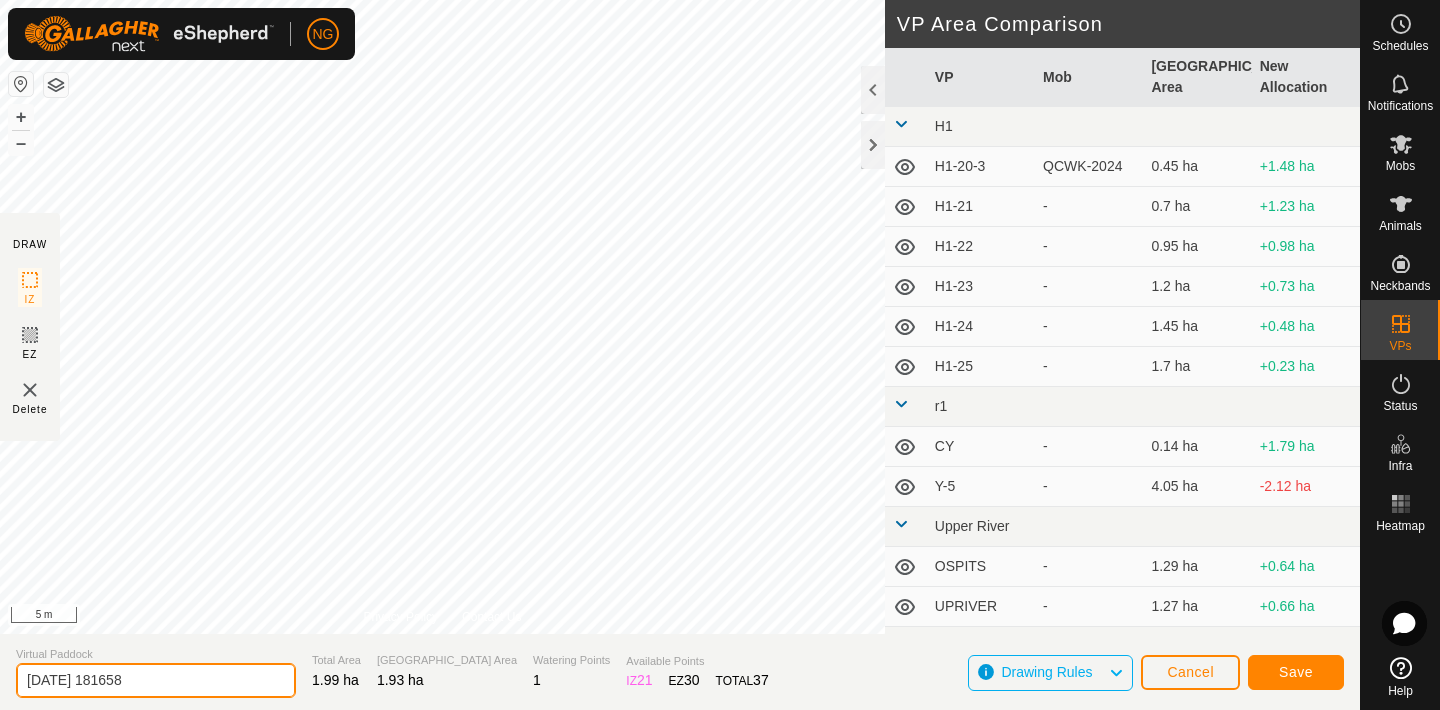 click on "[DATE] 181658" 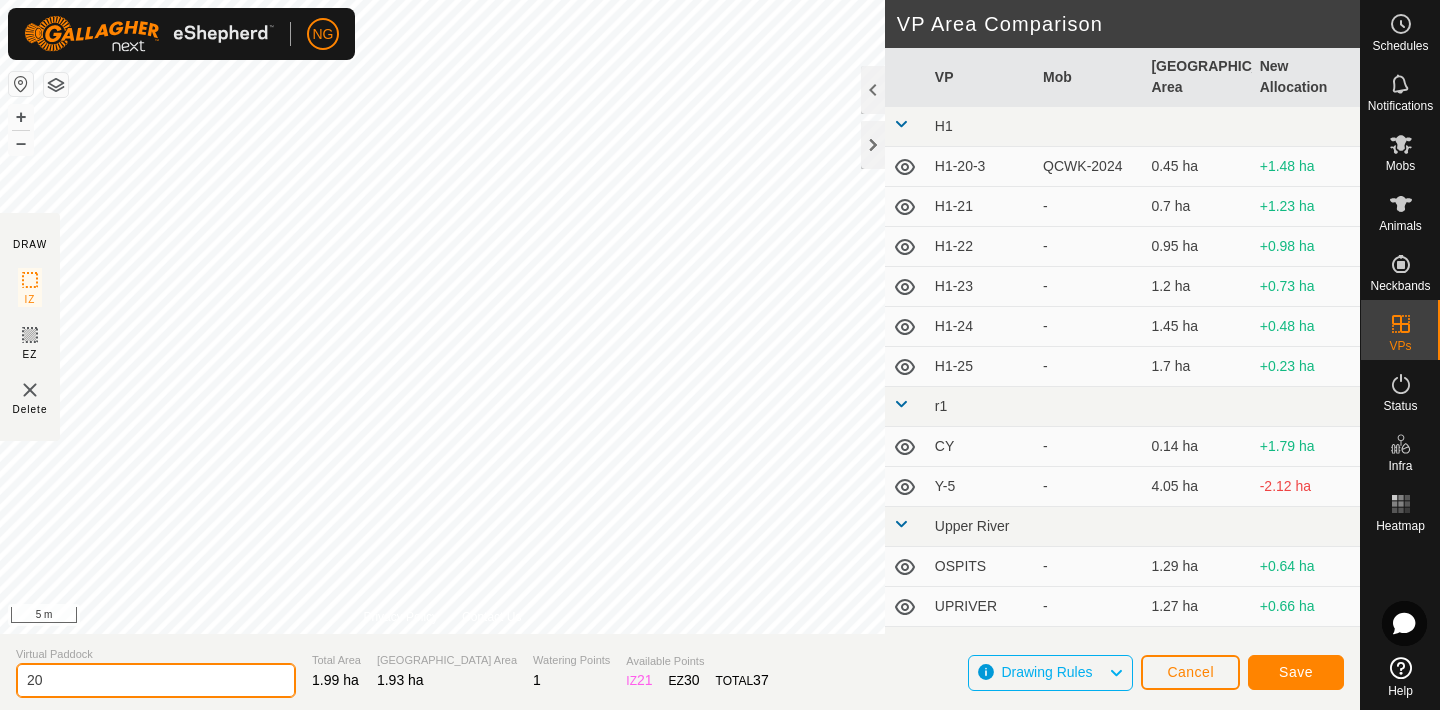 type on "2" 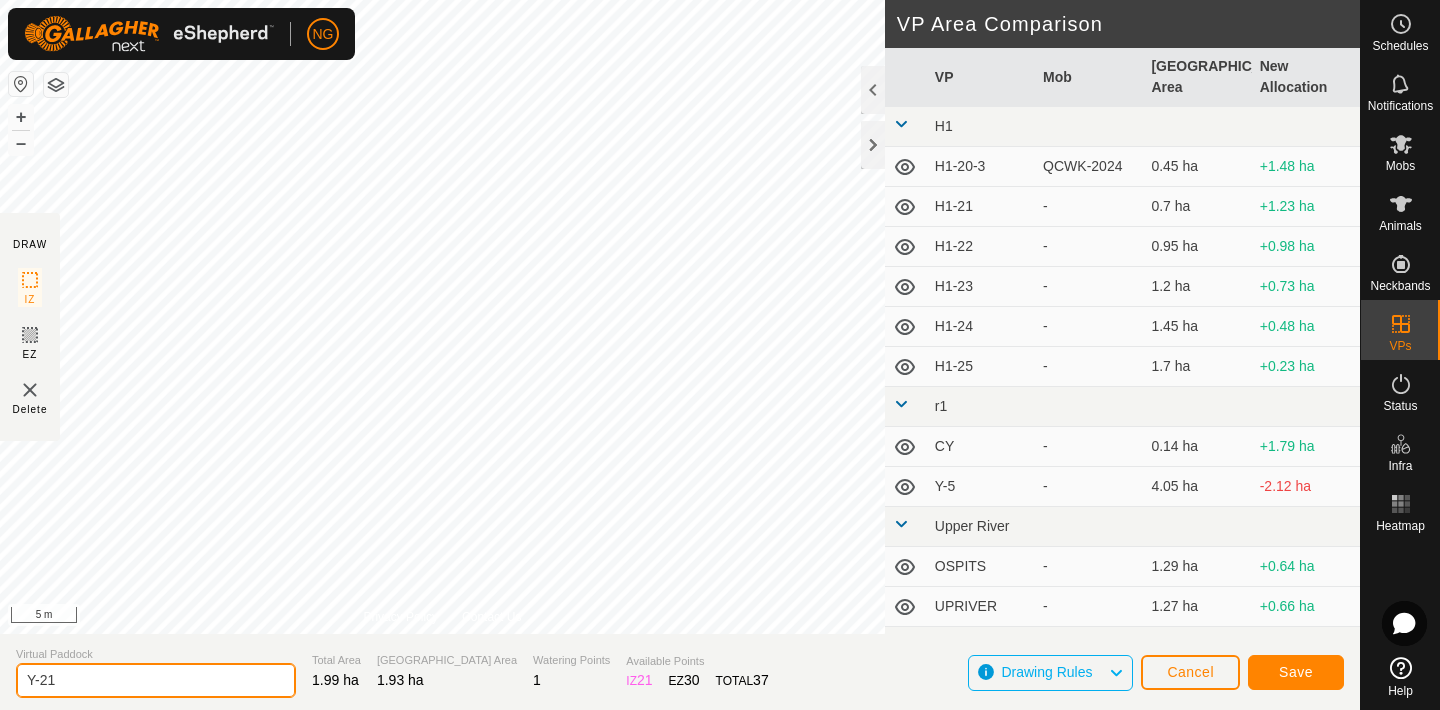 type on "Y-21" 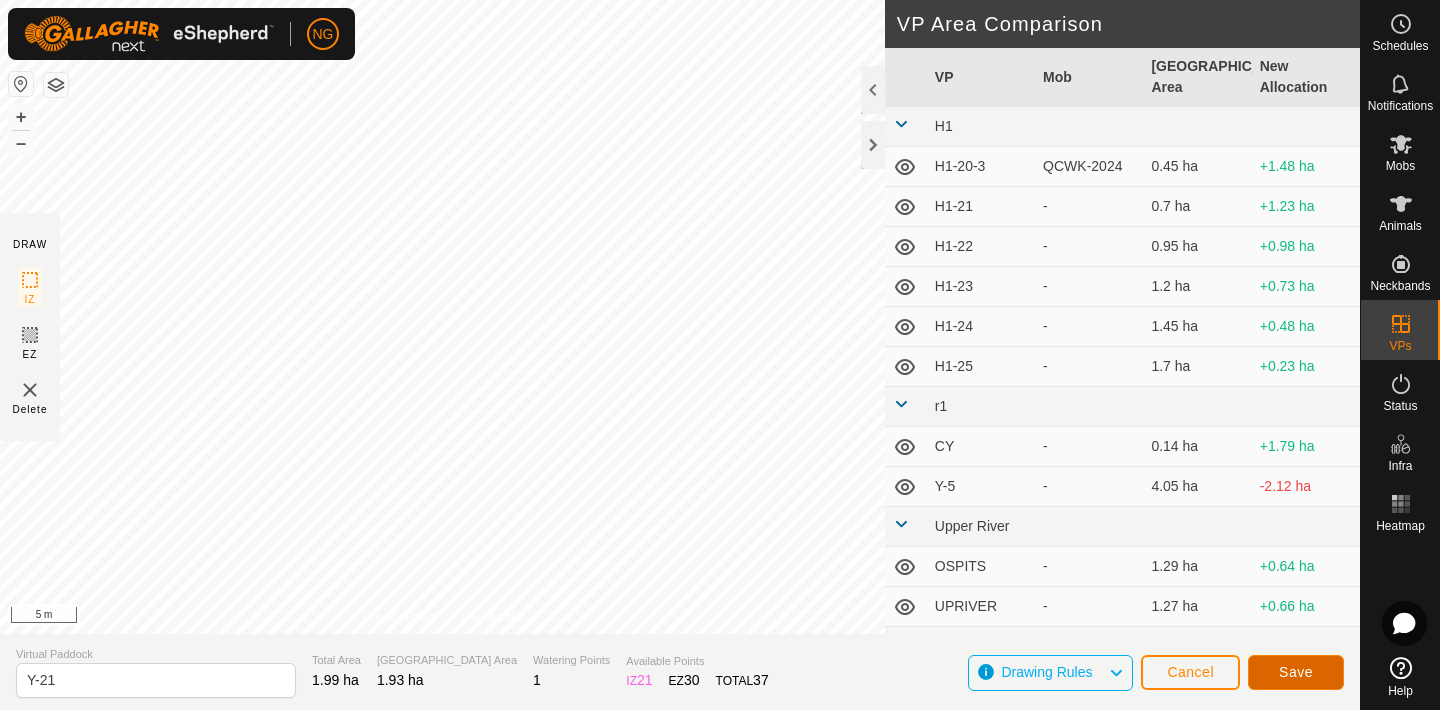 click on "Save" 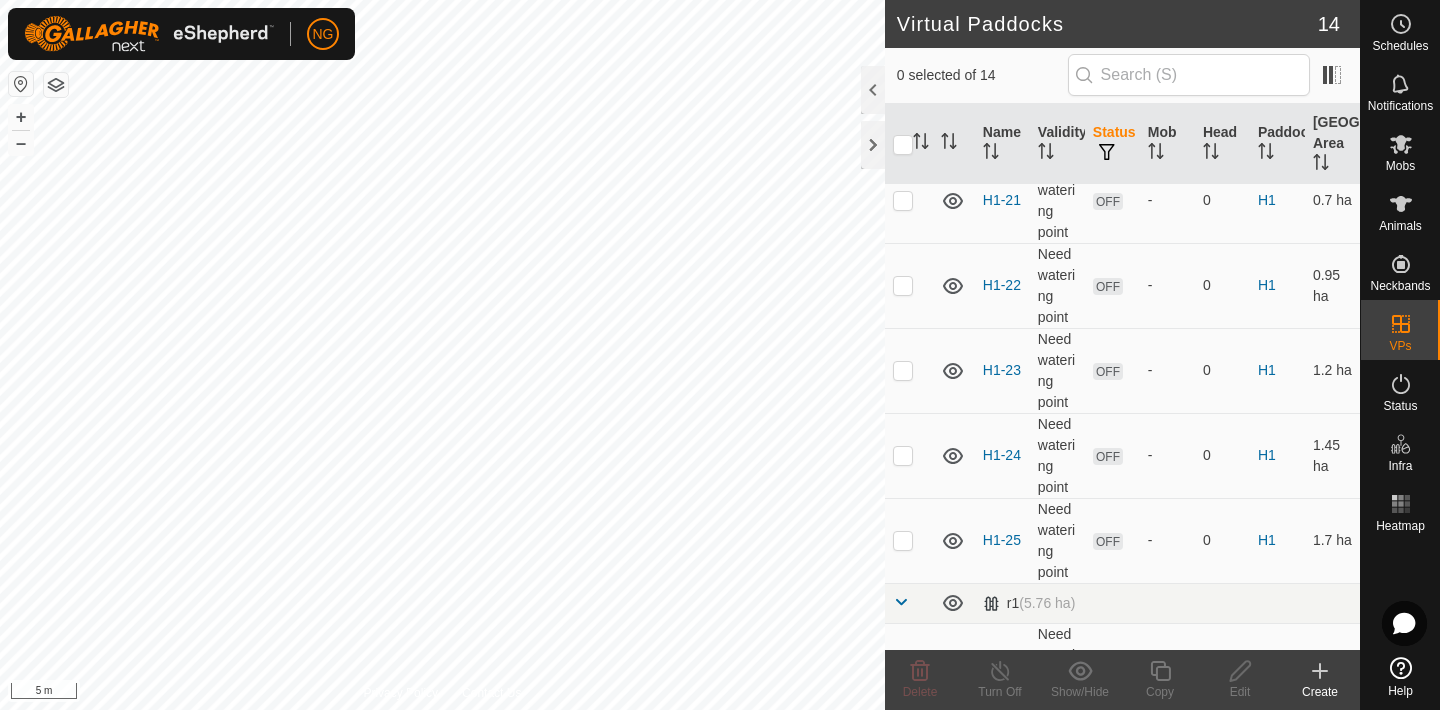 scroll, scrollTop: 590, scrollLeft: 0, axis: vertical 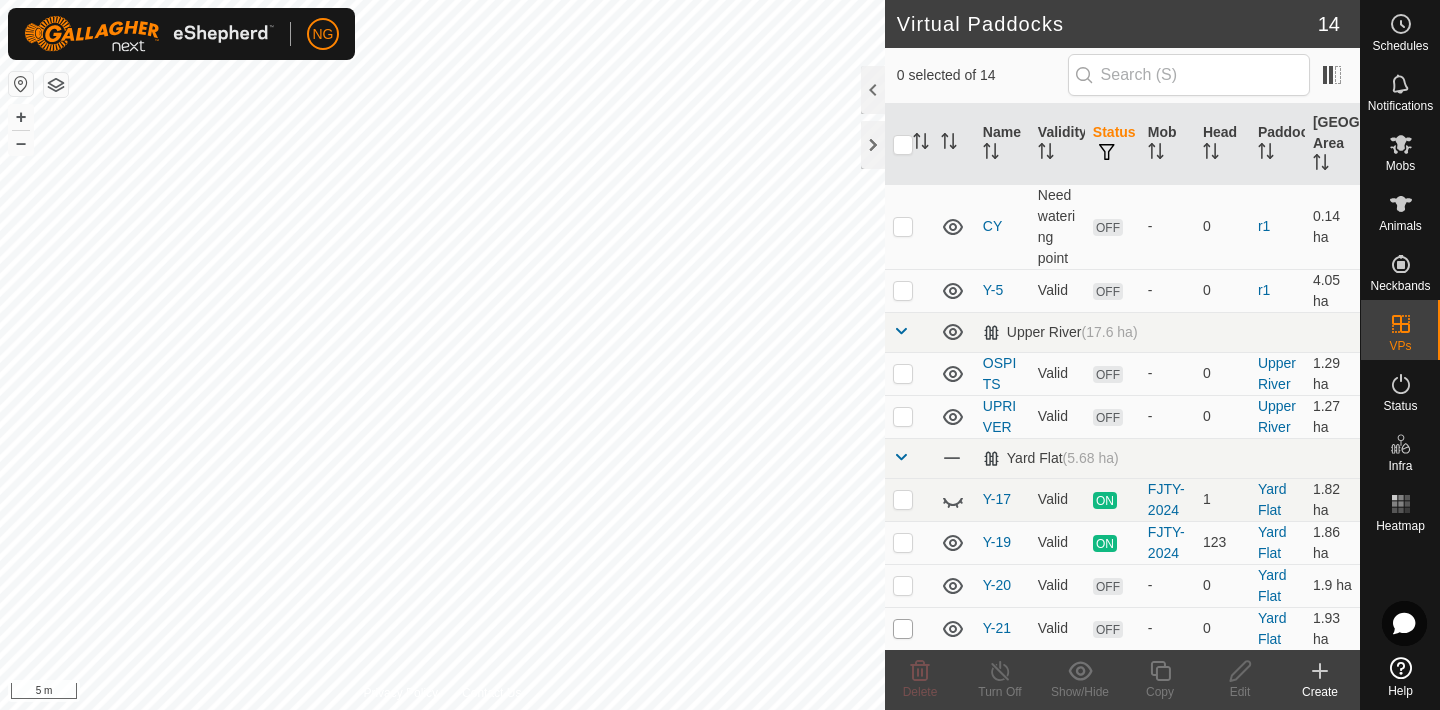click at bounding box center [903, 629] 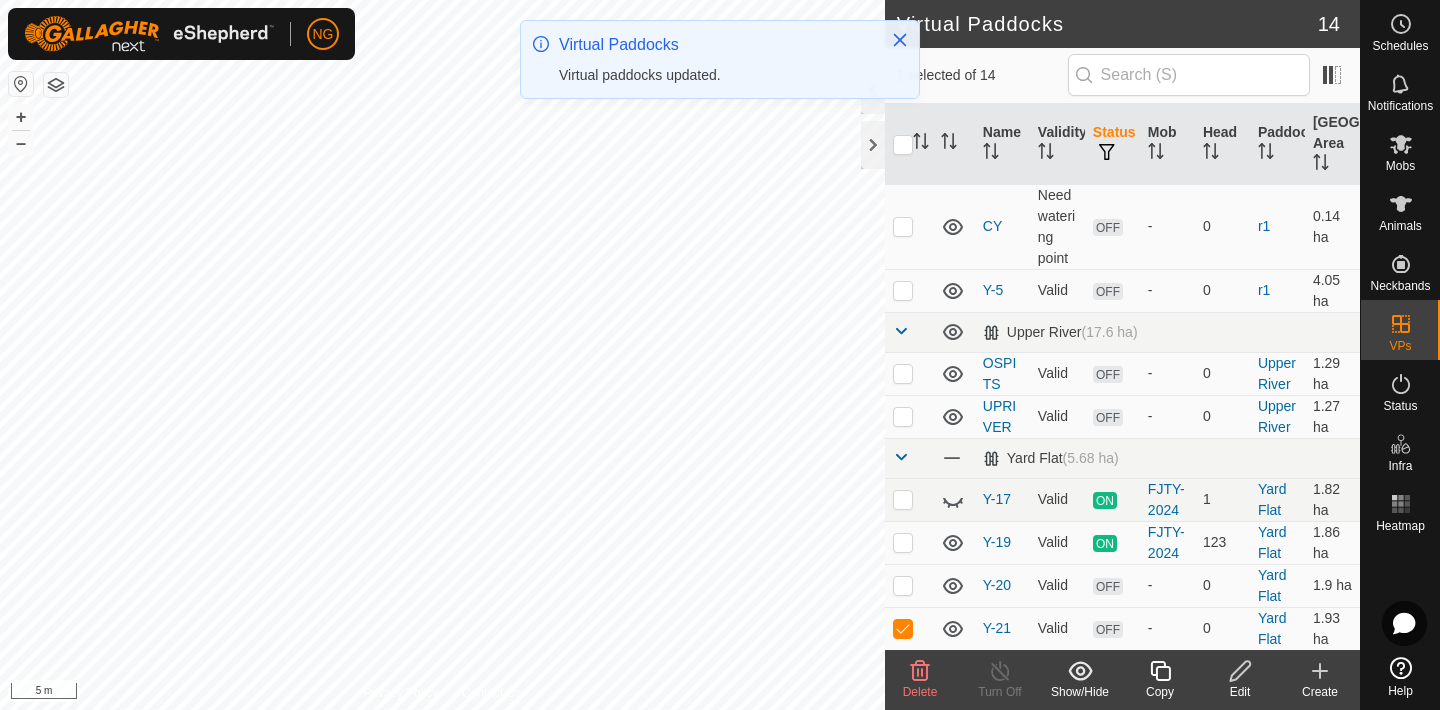 scroll, scrollTop: 0, scrollLeft: 0, axis: both 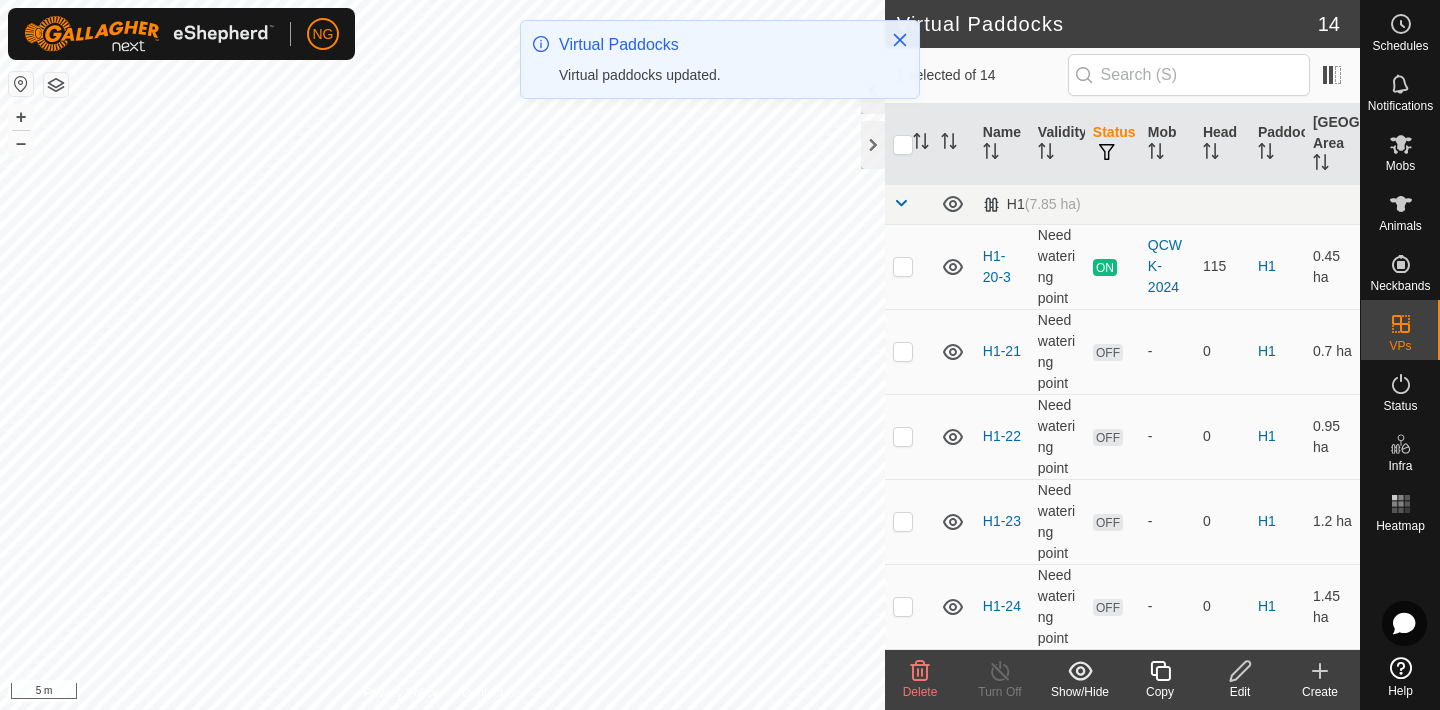 click 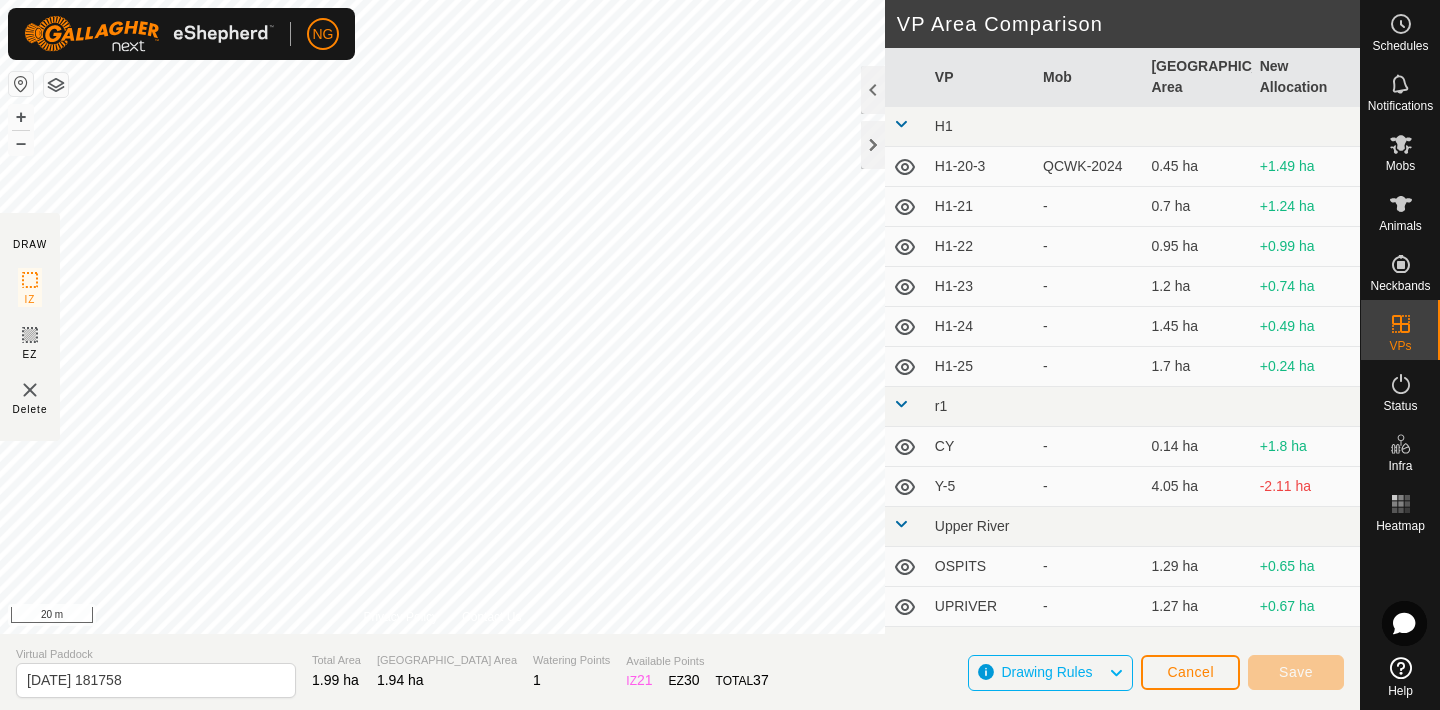click on "NG Schedules Notifications Mobs Animals Neckbands VPs Status Infra Heatmap Help DRAW IZ EZ Delete Privacy Policy Contact Us + – ⇧ i 20 m VP Area Comparison     VP   Mob   Grazing Area   New Allocation  H1  H1-20-3   QCWK-2024   0.45 ha  +1.49 ha  H1-21  -  0.7 ha  +1.24 ha  H1-22  -  0.95 ha  +0.99 ha  H1-23  -  1.2 ha  +0.74 ha  H1-24  -  1.45 ha  +0.49 ha  H1-25  -  1.7 ha  +0.24 ha r1  CY  -  0.14 ha  +1.8 ha  Y-5  -  4.05 ha  -2.11 ha Upper River  OSPITS  -  1.29 ha  +0.65 ha  UPRIVER  -  1.27 ha  +0.67 ha Yard Flat  Y-17   FJTY-2024   1.82 ha  +0.12 ha  Y-19   FJTY-2024   1.86 ha  +0.08 ha  Y-20  -  1.9 ha  +0.04 ha Virtual Paddock [DATE] 181758 Total Area 1.99 ha Grazing Area 1.94 ha Watering Points 1 Available Points  IZ   21  EZ  30  TOTAL   37 Drawing Rules Cancel Save" at bounding box center [720, 355] 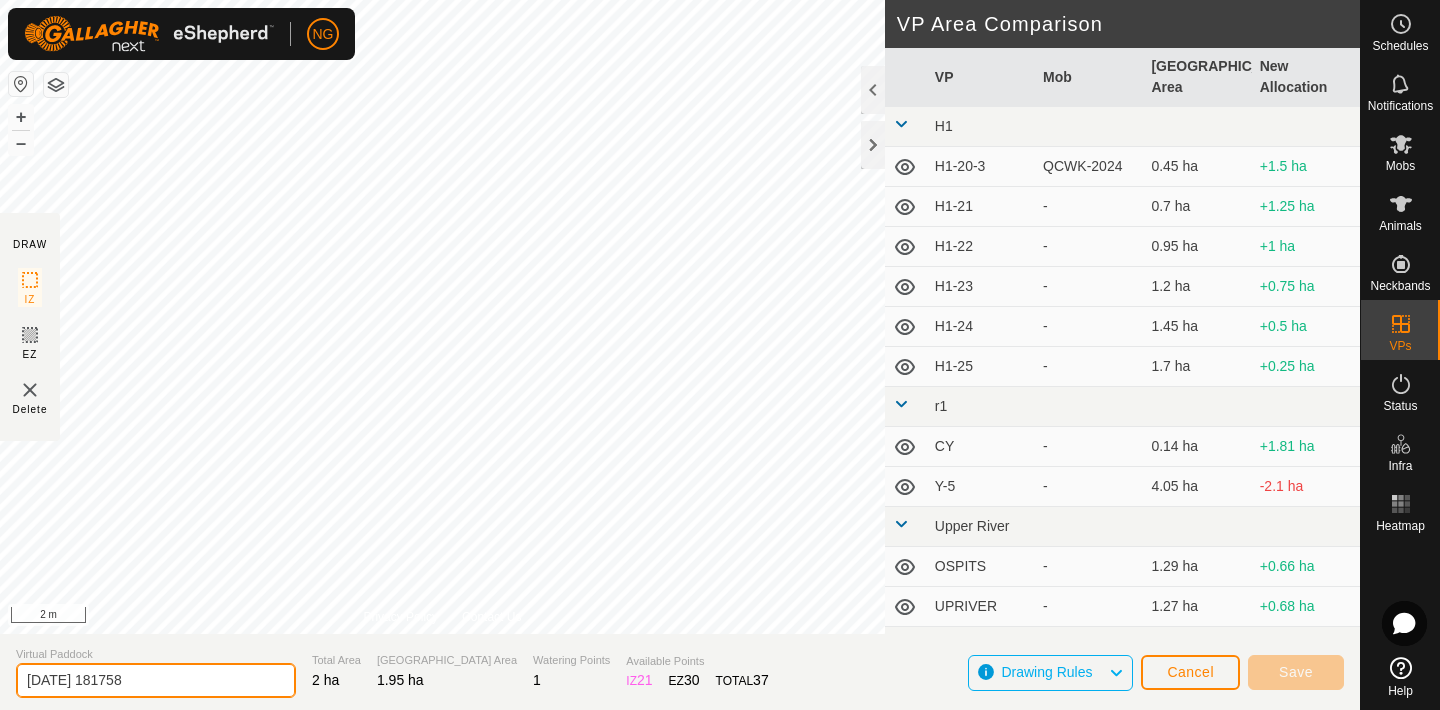 click on "[DATE] 181758" 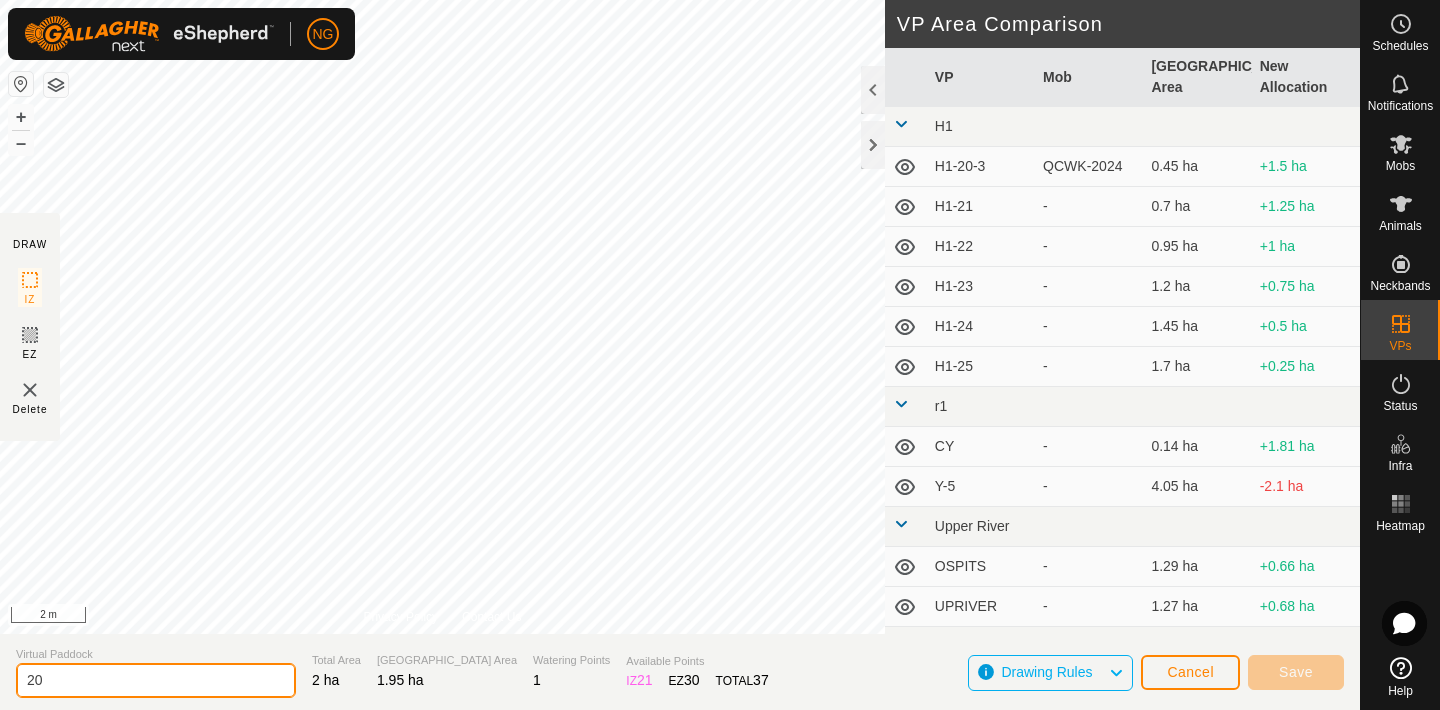 type on "2" 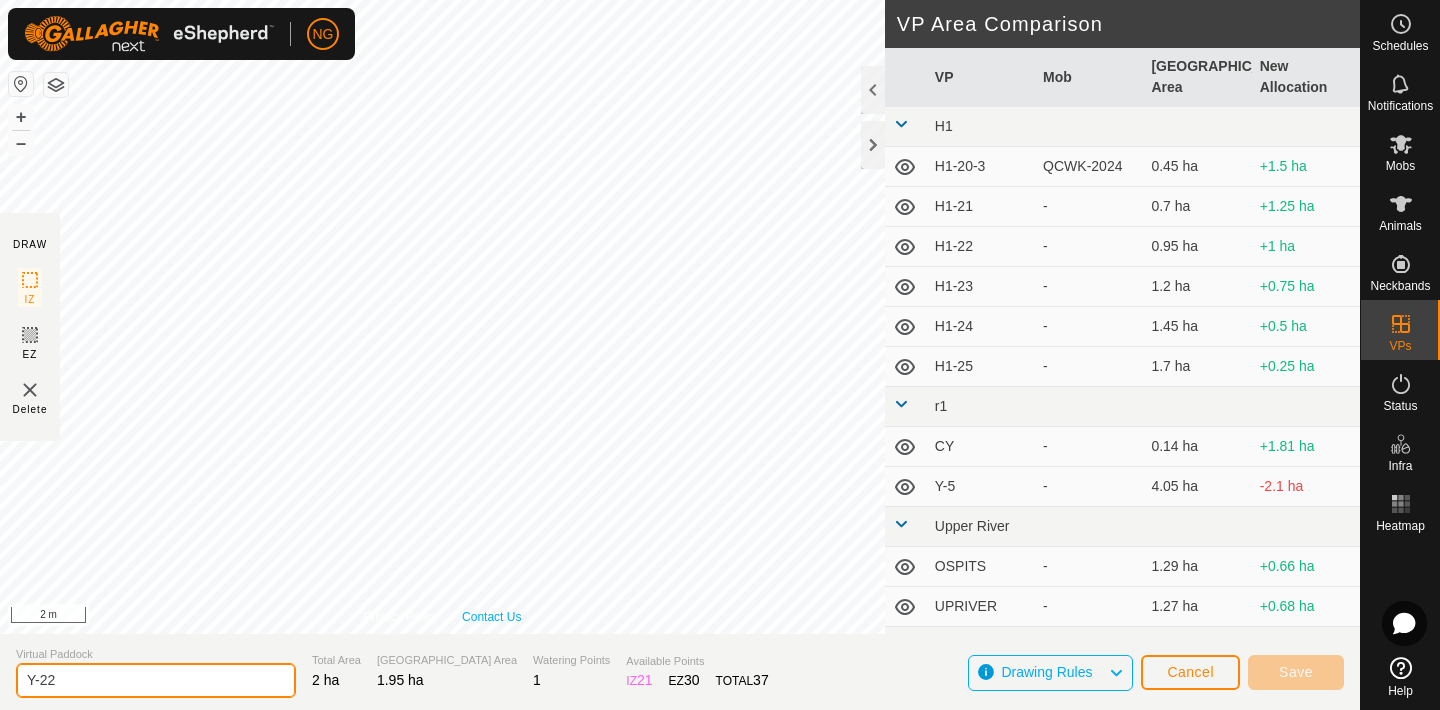 type on "Y-22" 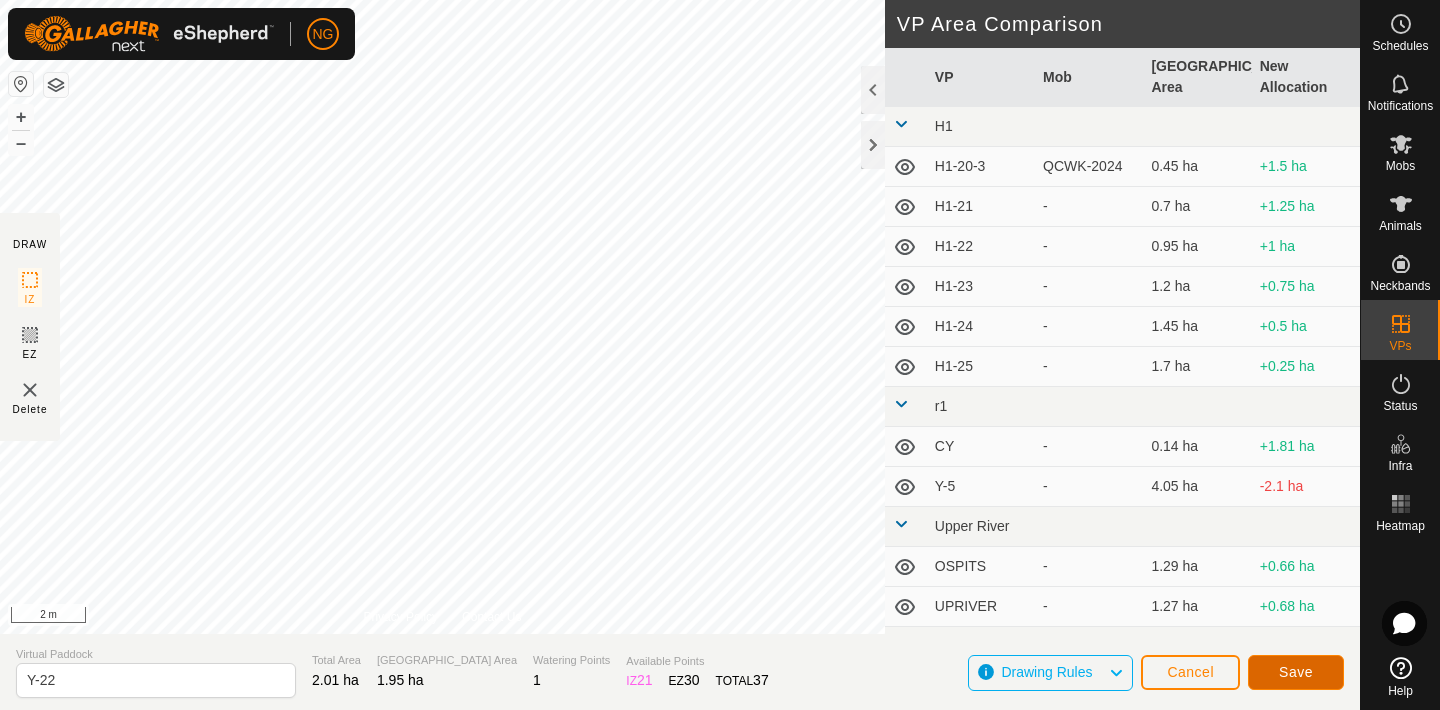 click on "Save" 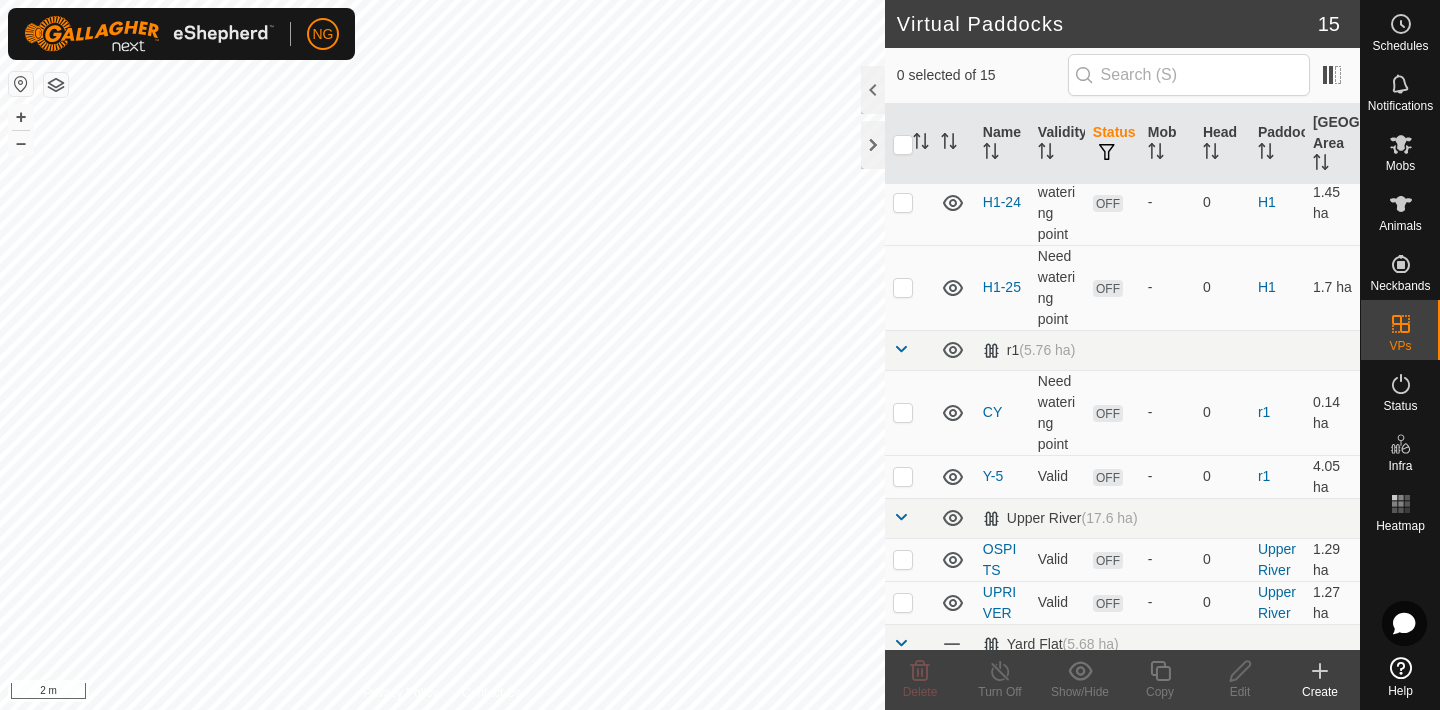 scroll, scrollTop: 633, scrollLeft: 0, axis: vertical 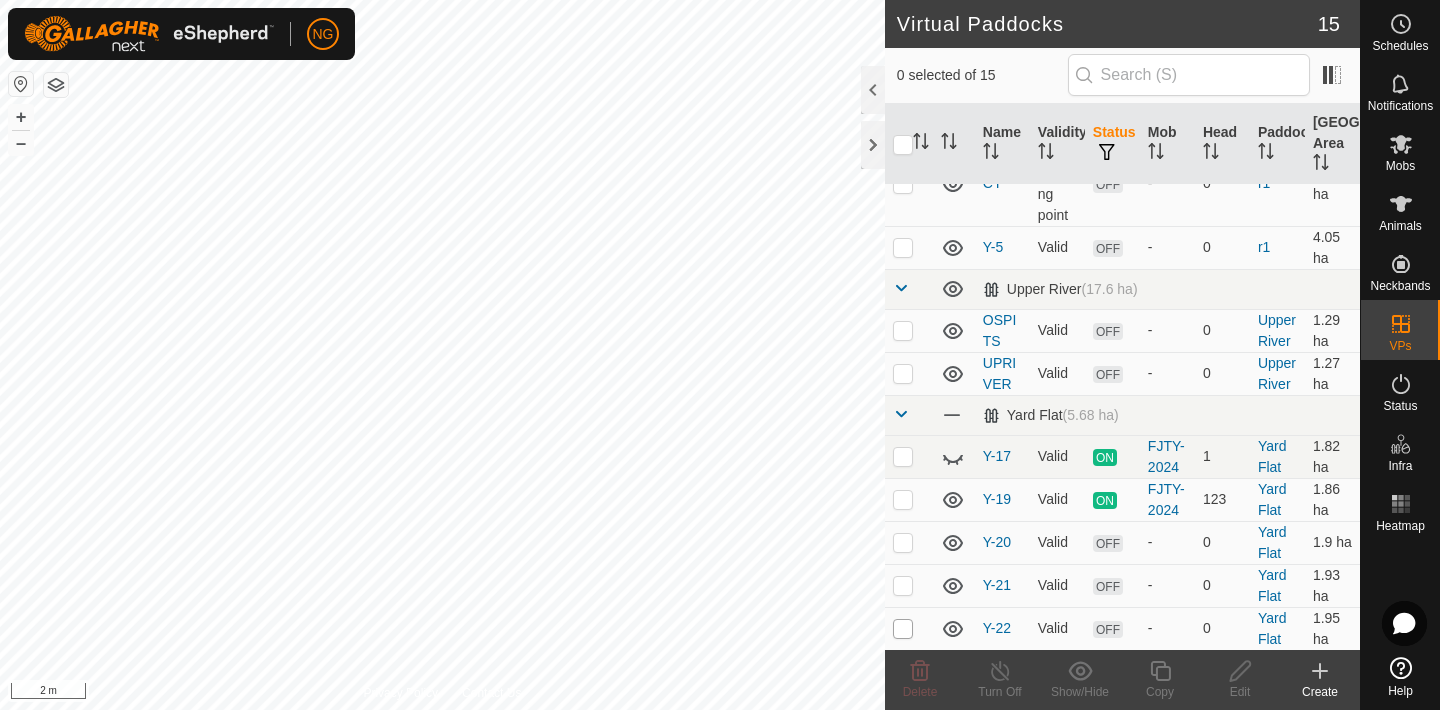 click at bounding box center (903, 629) 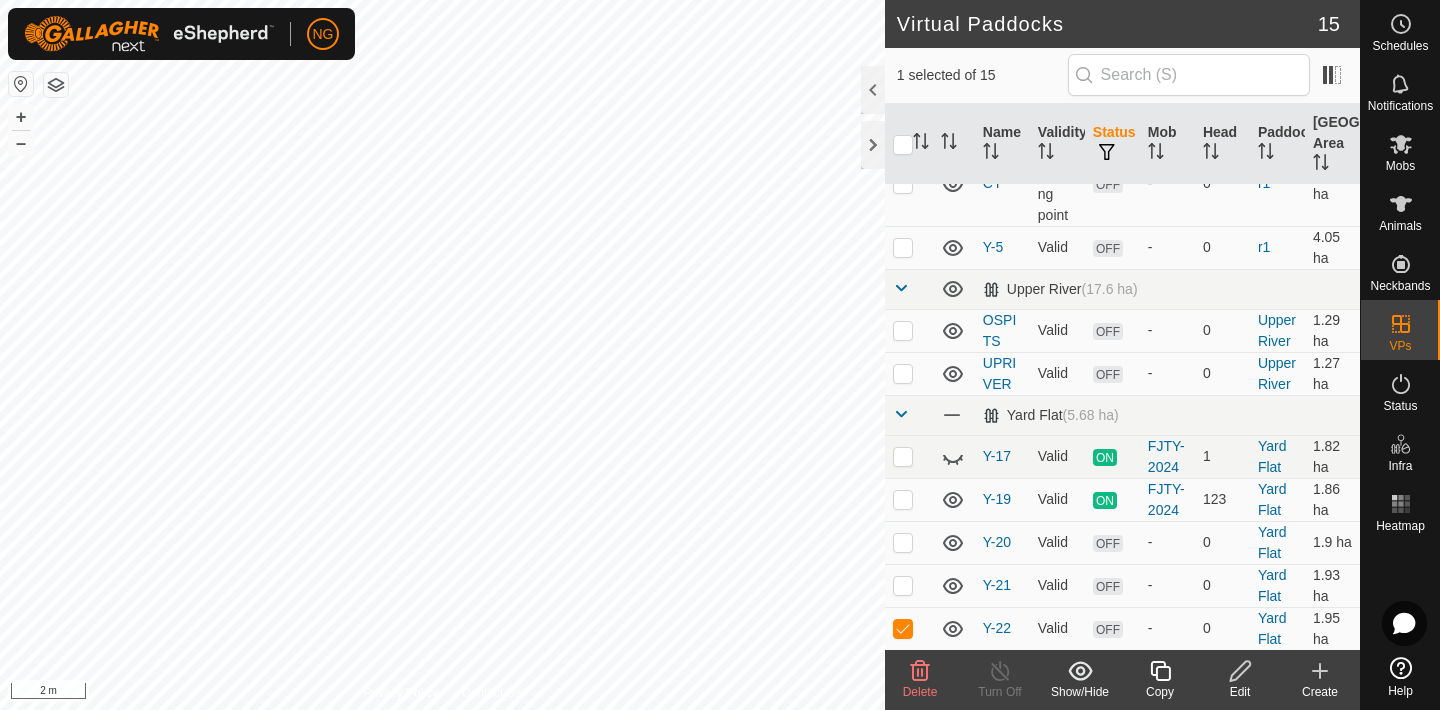 click 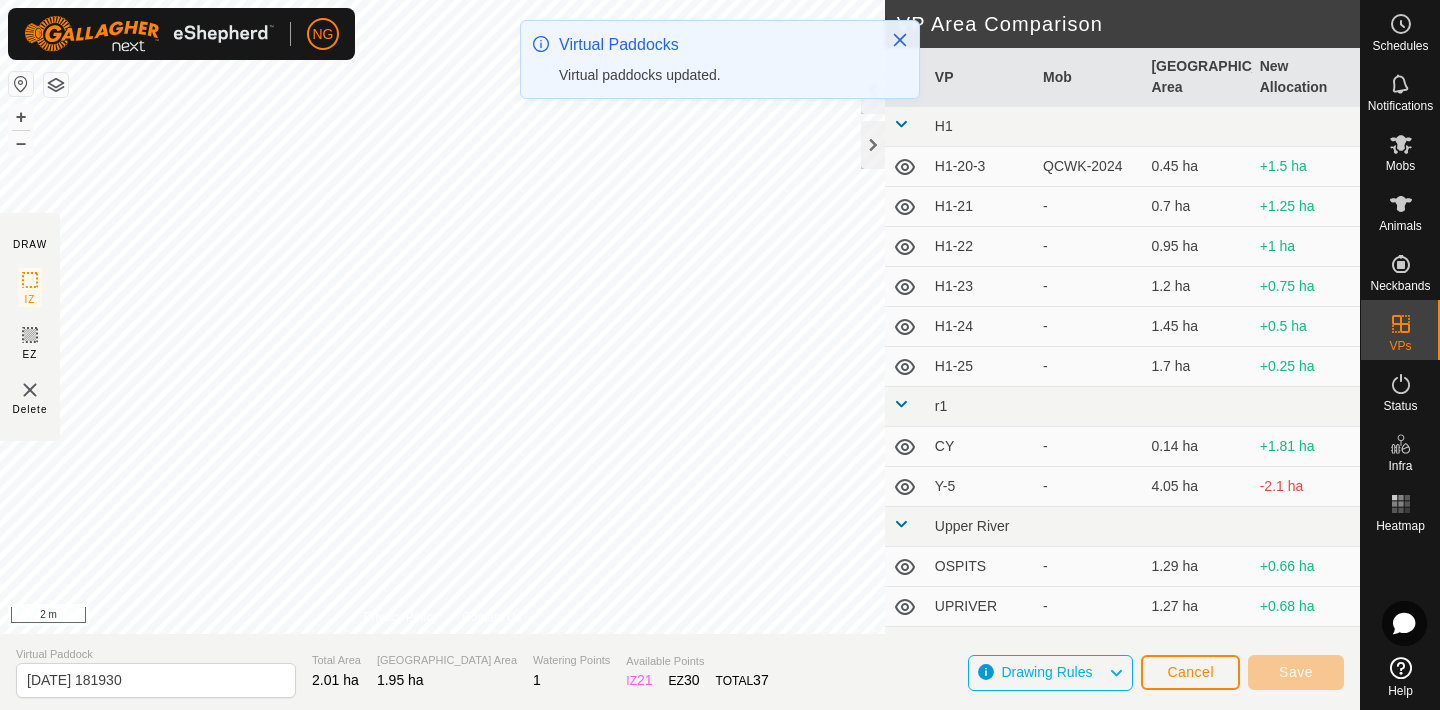 type on "[DATE] 181933" 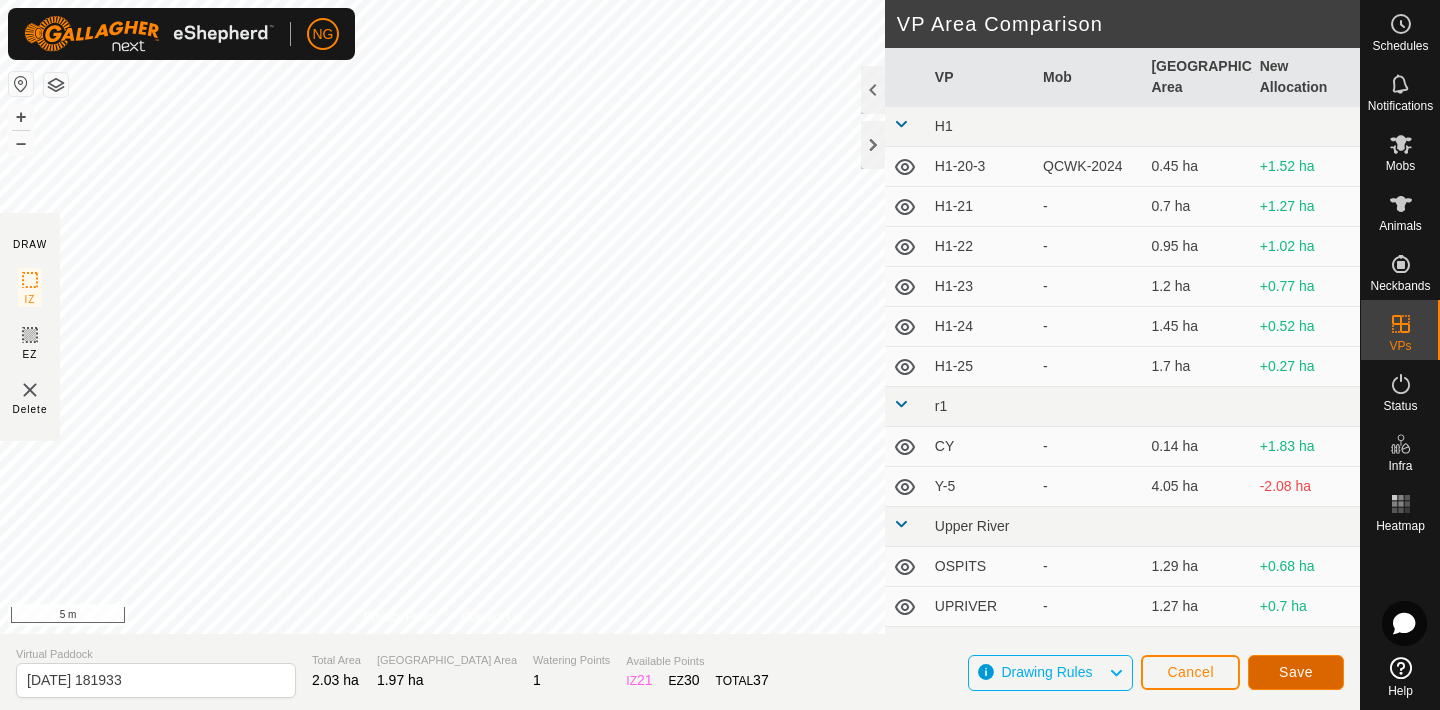 click on "Save" 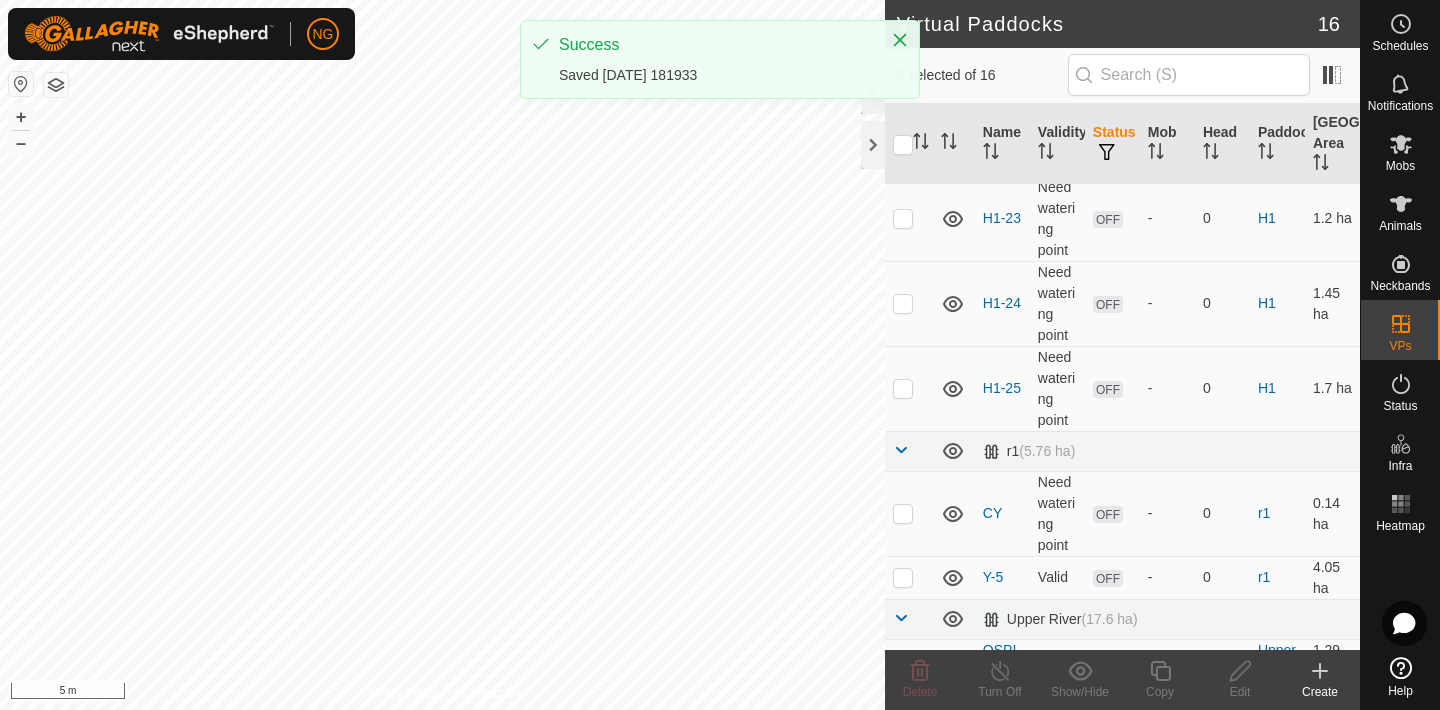 scroll, scrollTop: 718, scrollLeft: 0, axis: vertical 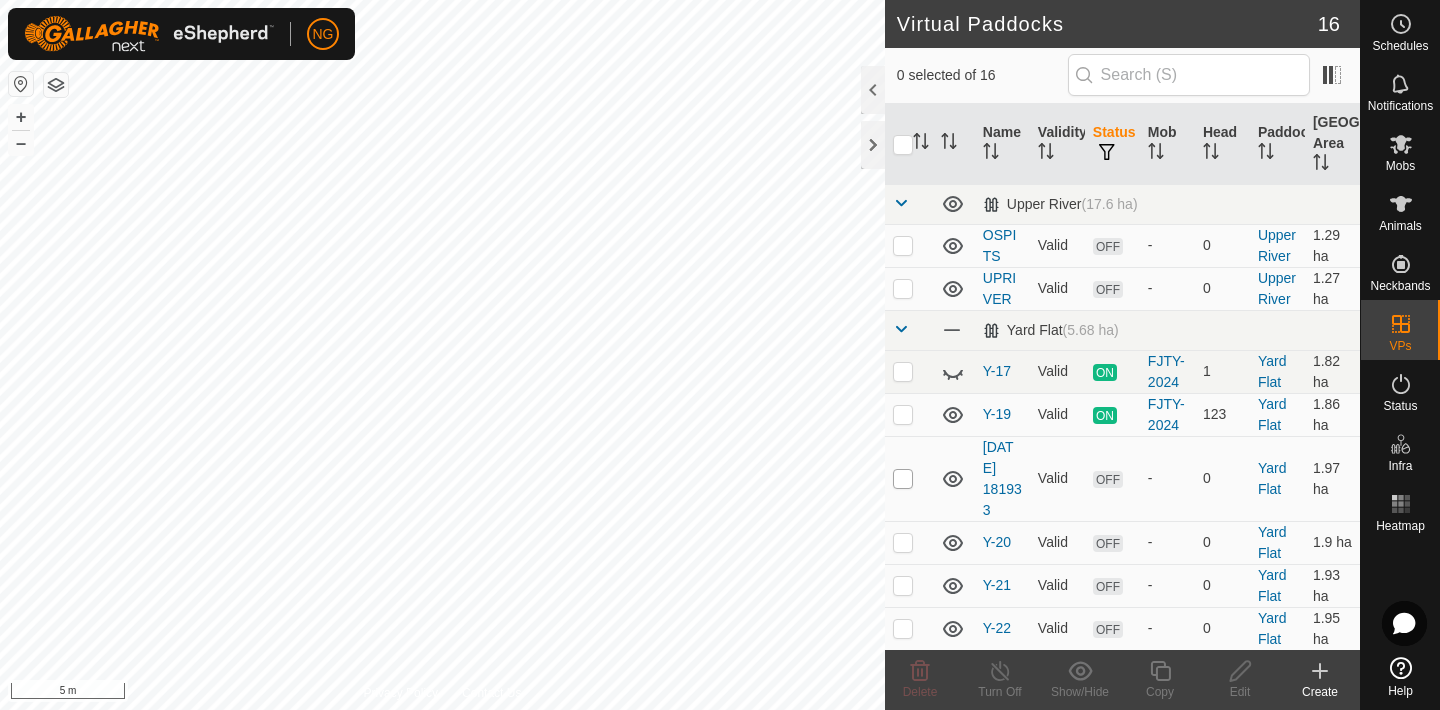 click at bounding box center [903, 479] 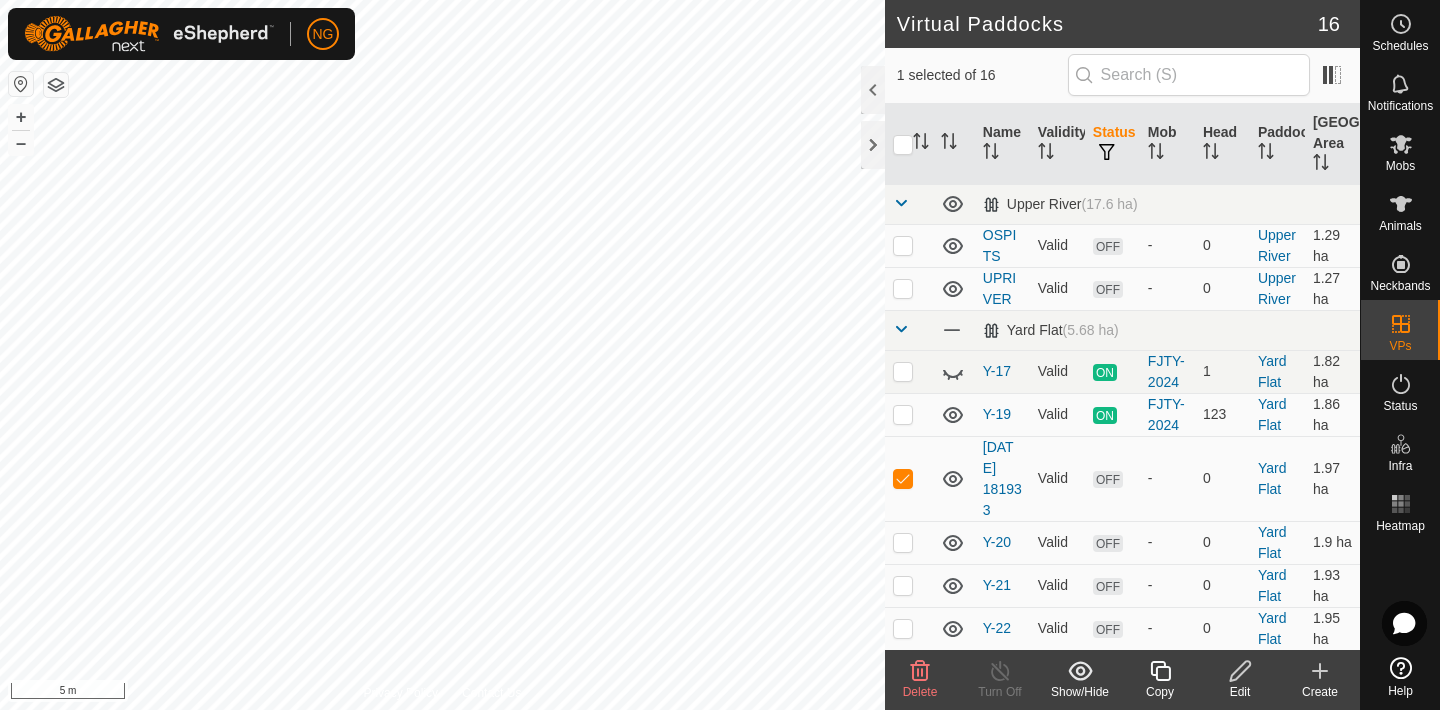 click 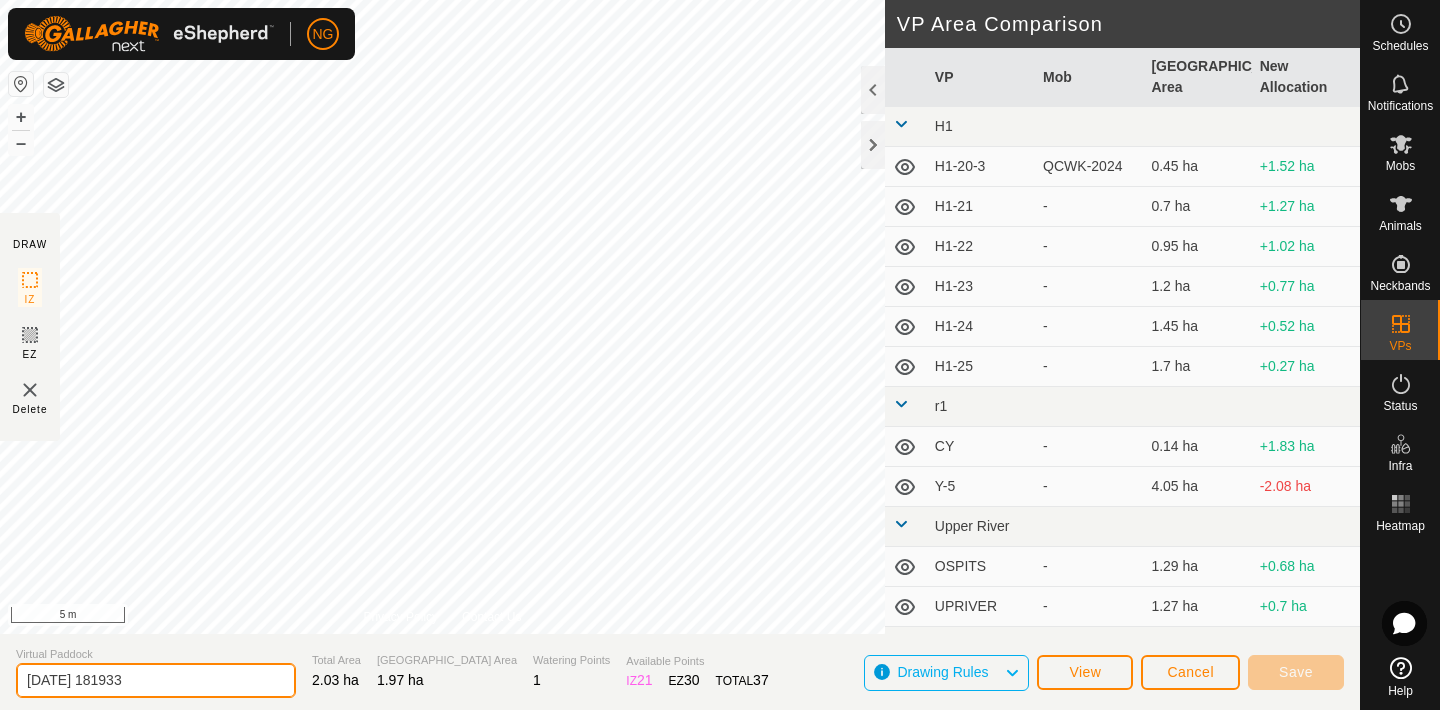 click on "[DATE] 181933" 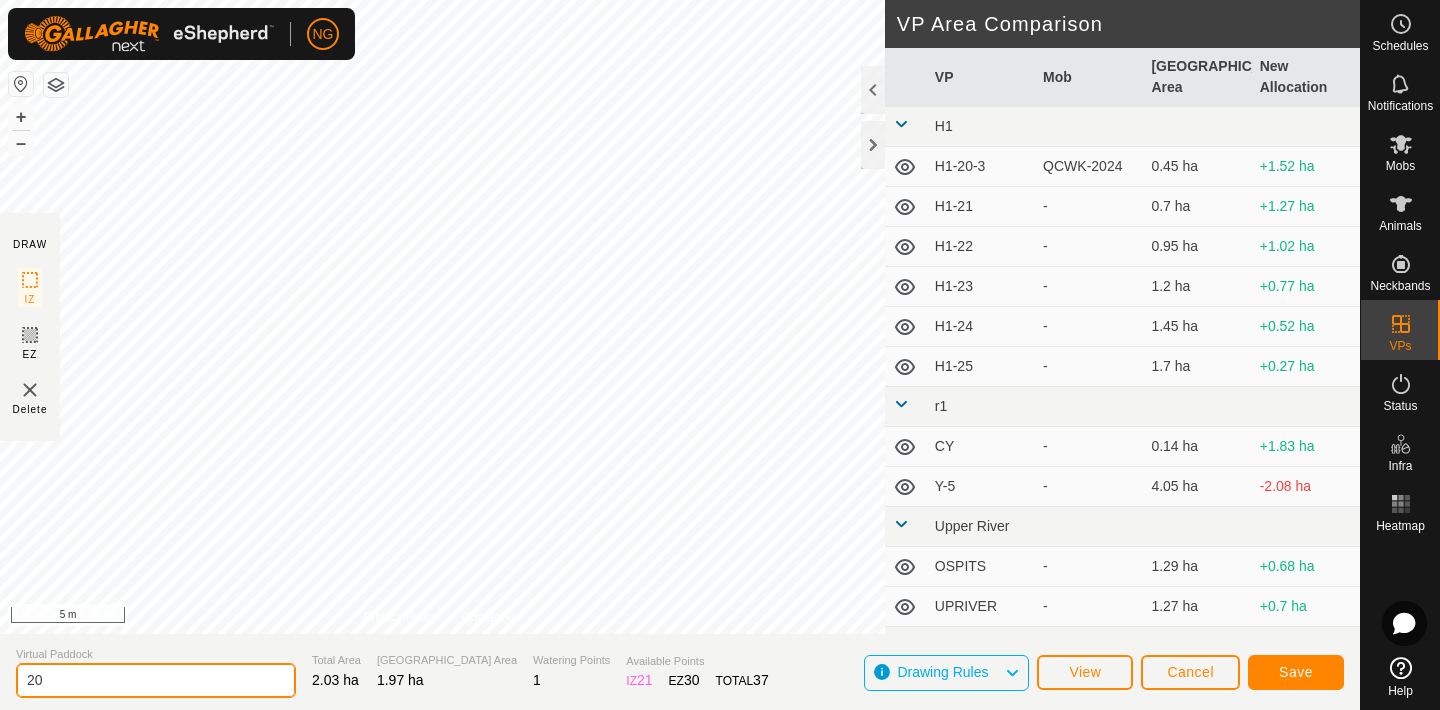 type on "2" 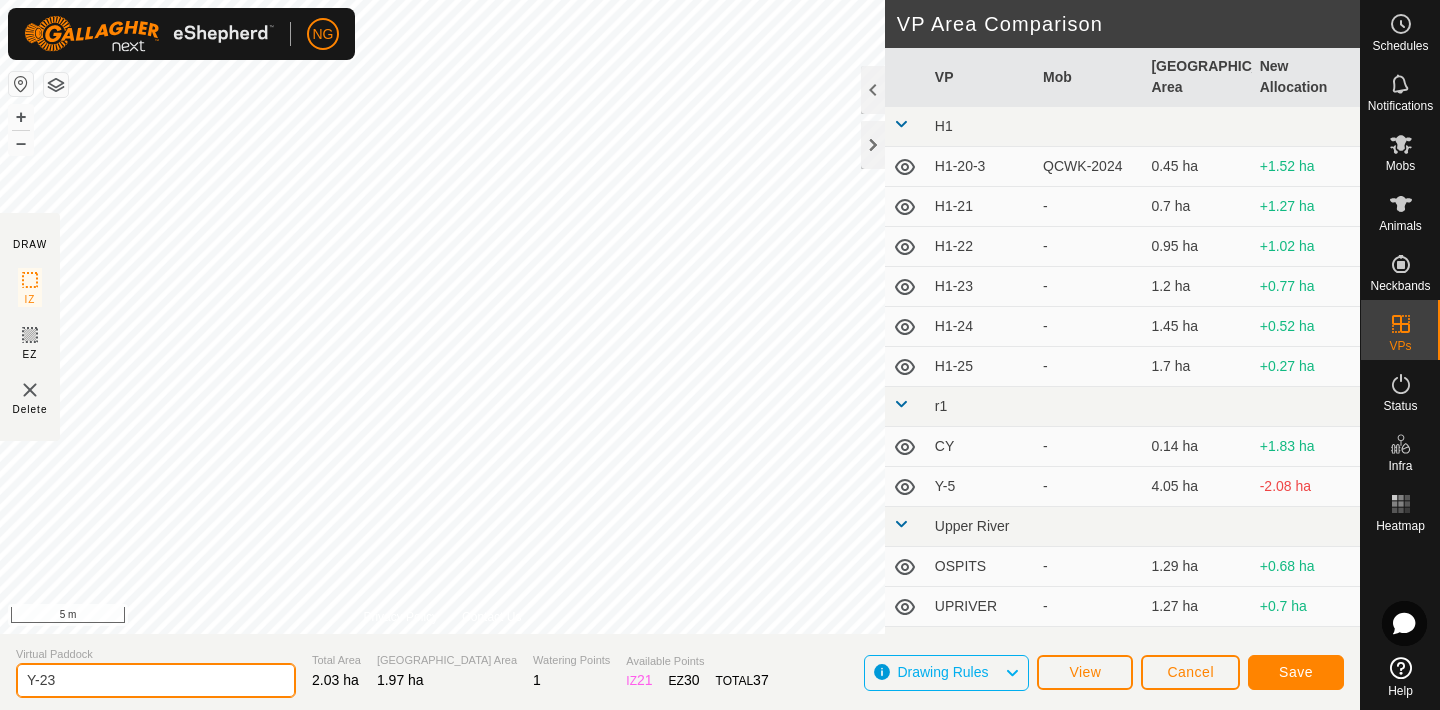 type on "Y-23" 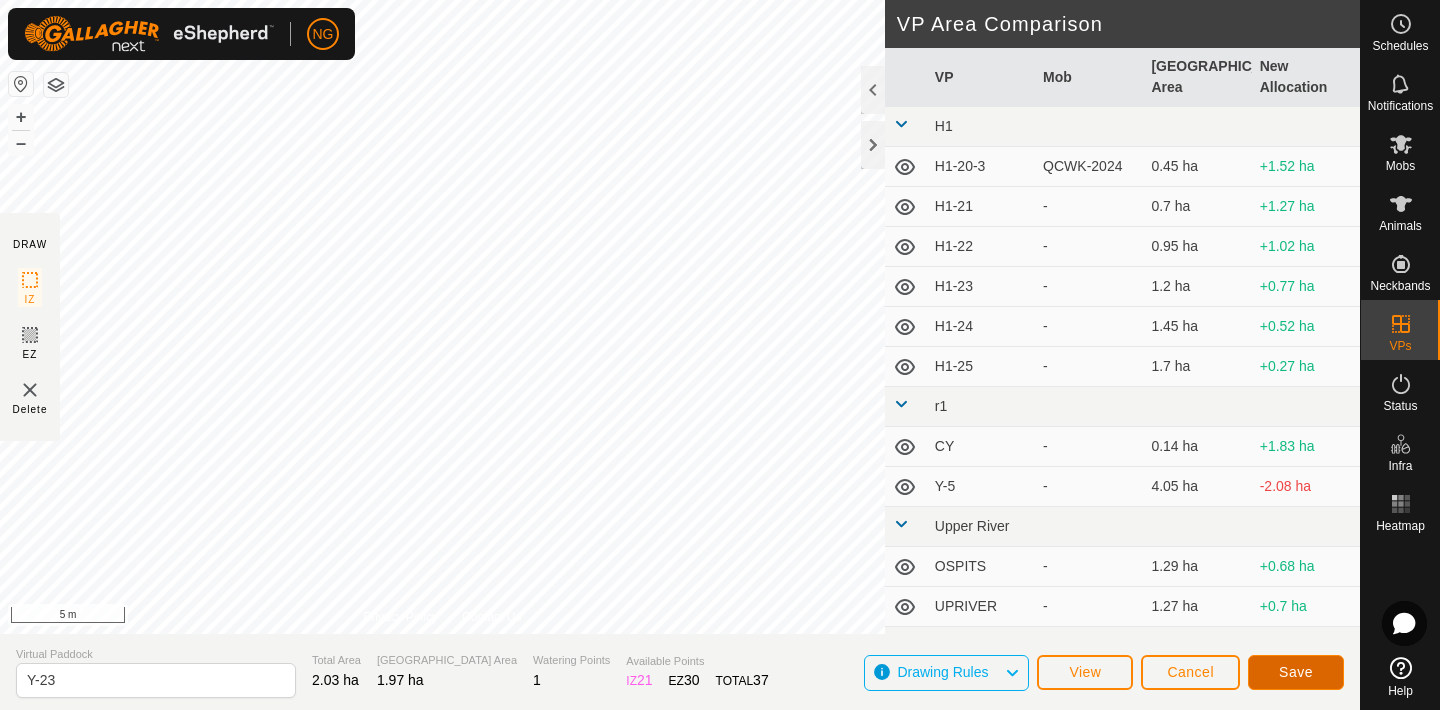 click on "Save" 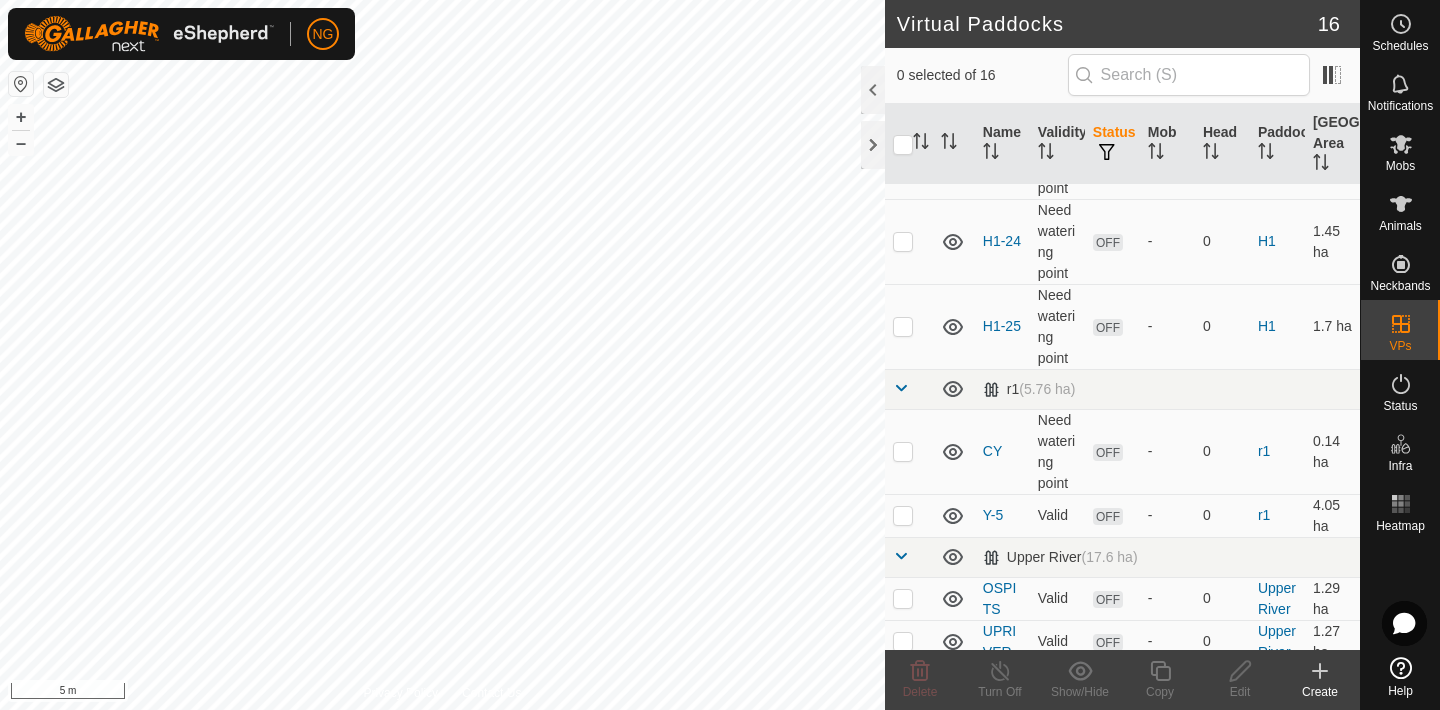 scroll, scrollTop: 676, scrollLeft: 0, axis: vertical 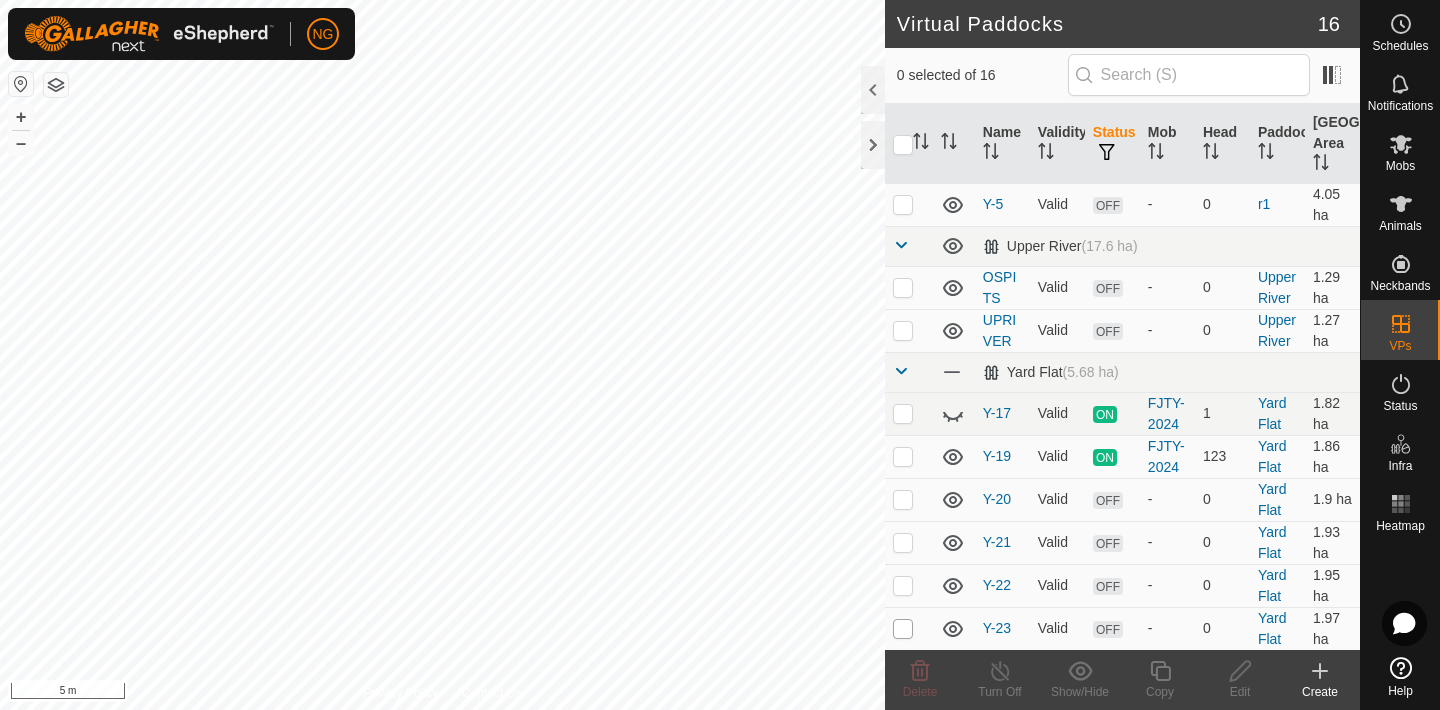 click at bounding box center [903, 629] 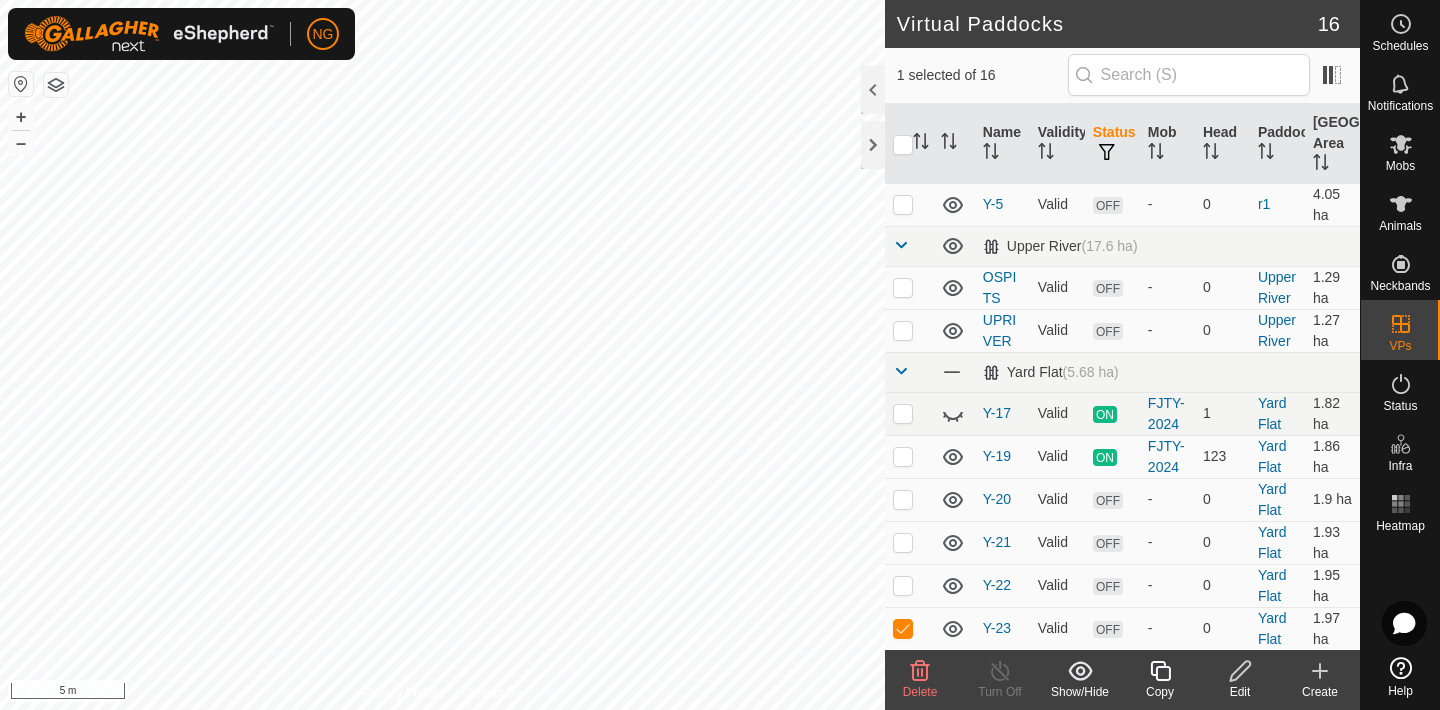 click 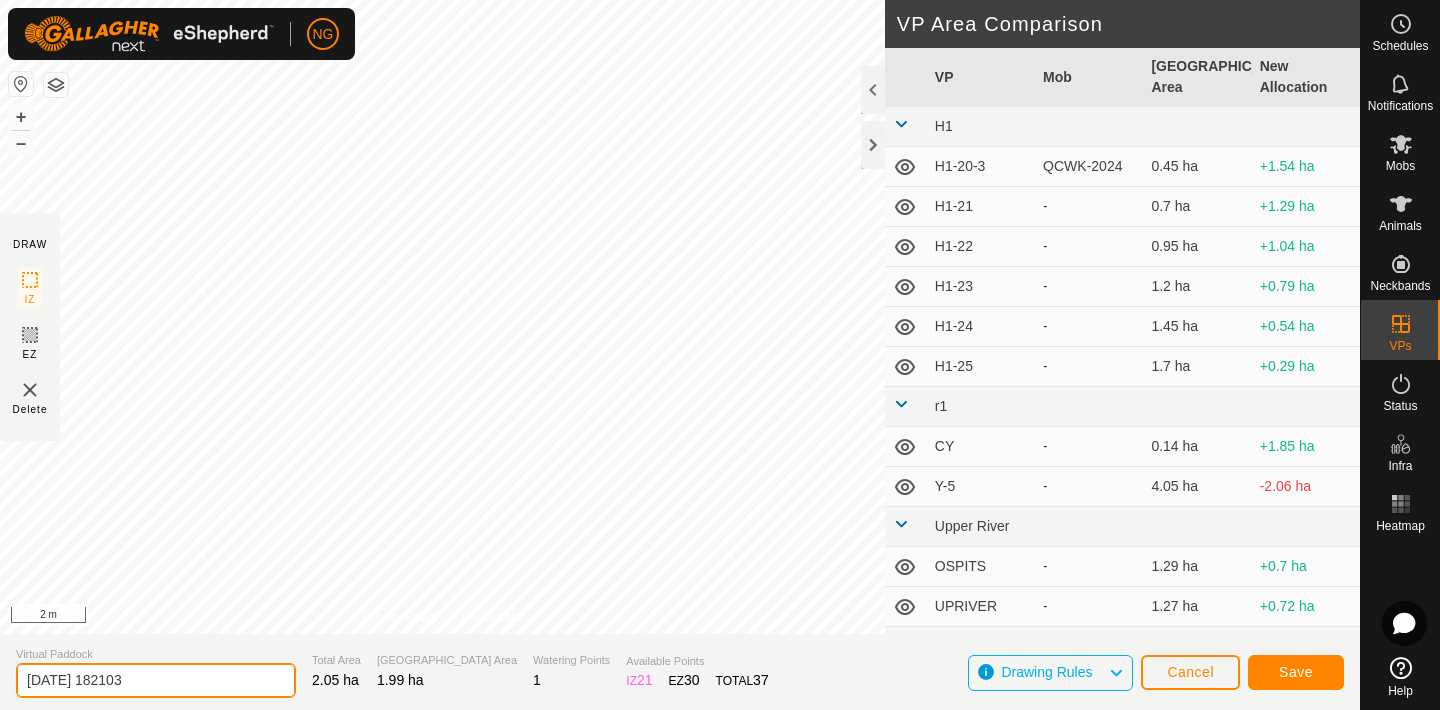 click on "[DATE] 182103" 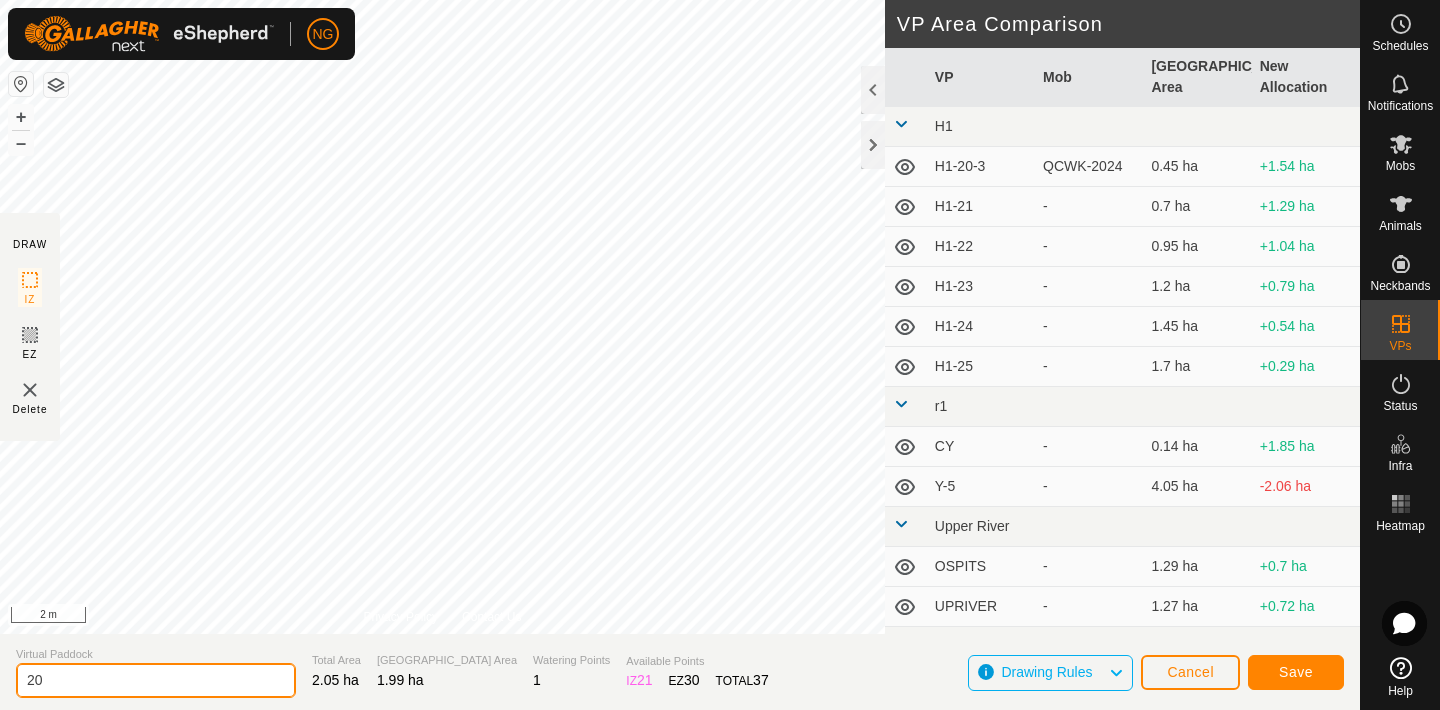 type on "2" 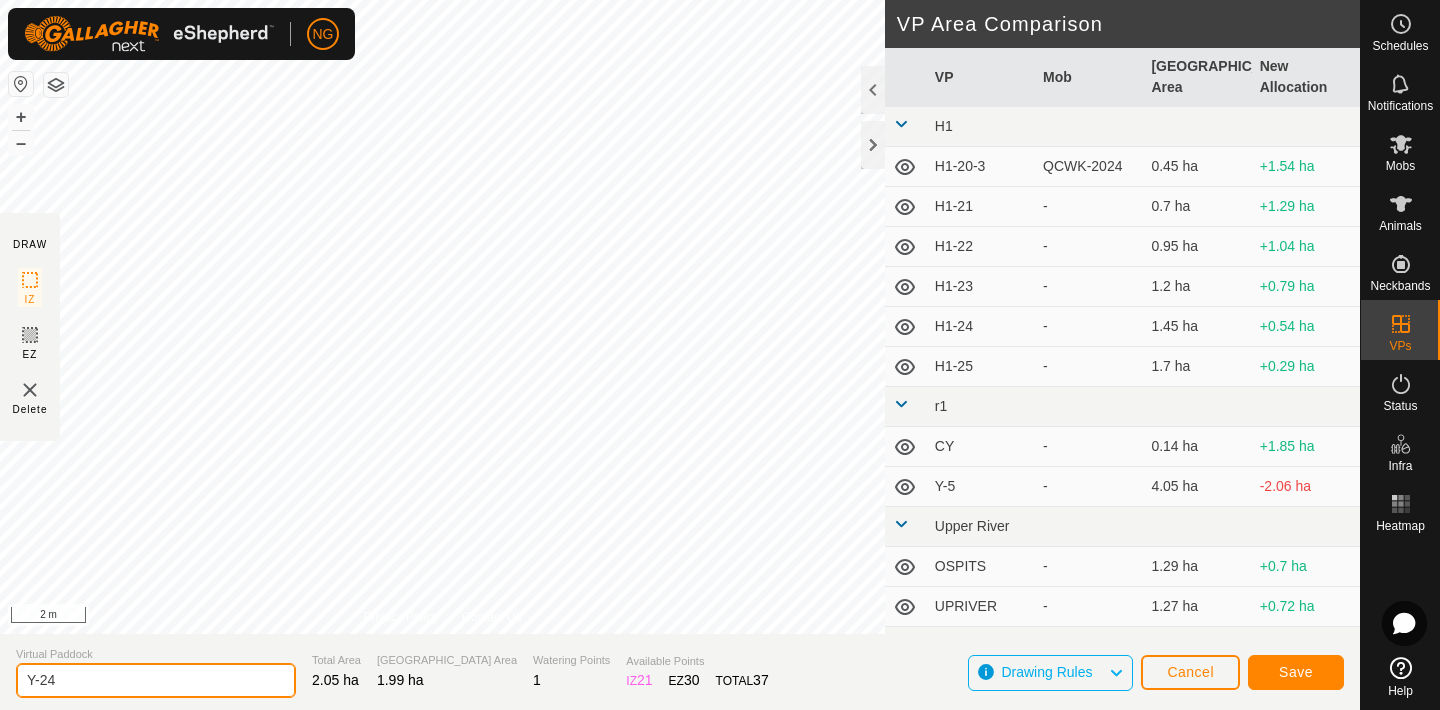 type on "Y-24" 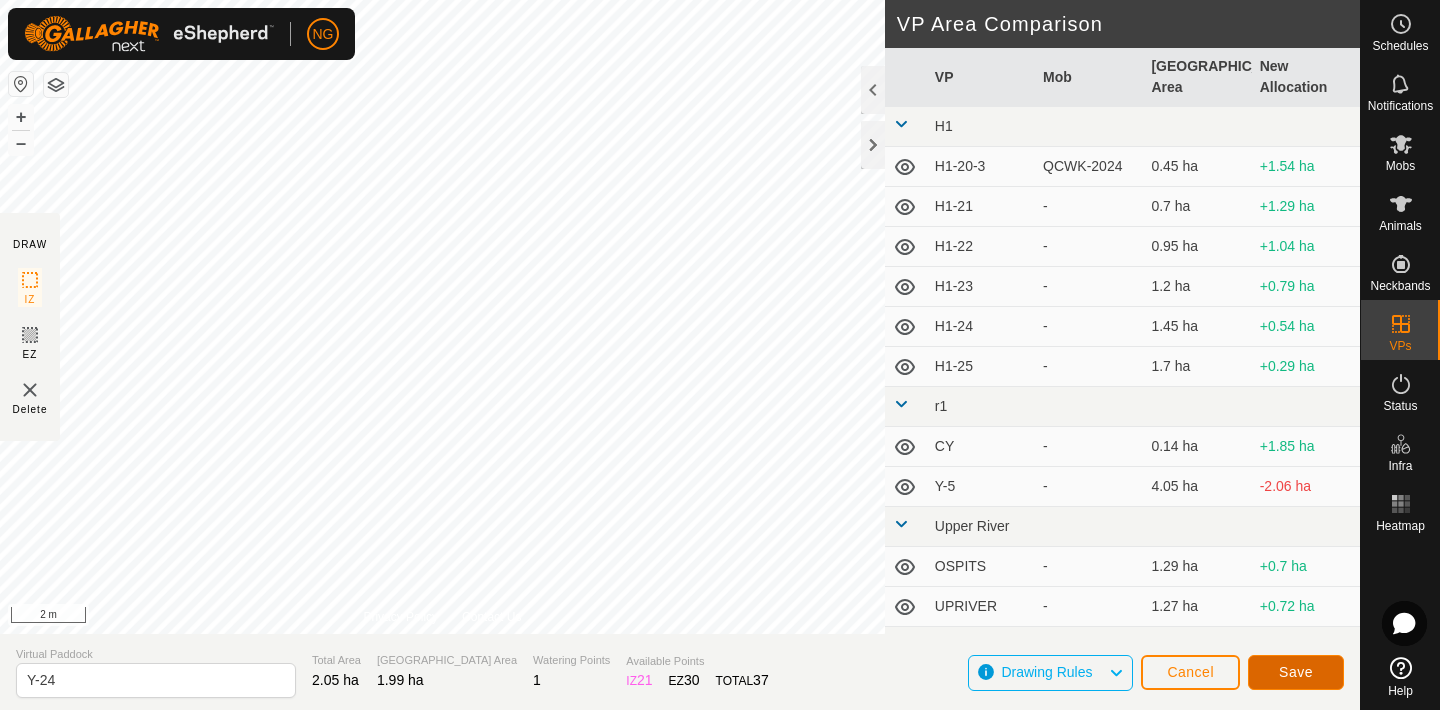 click on "Save" 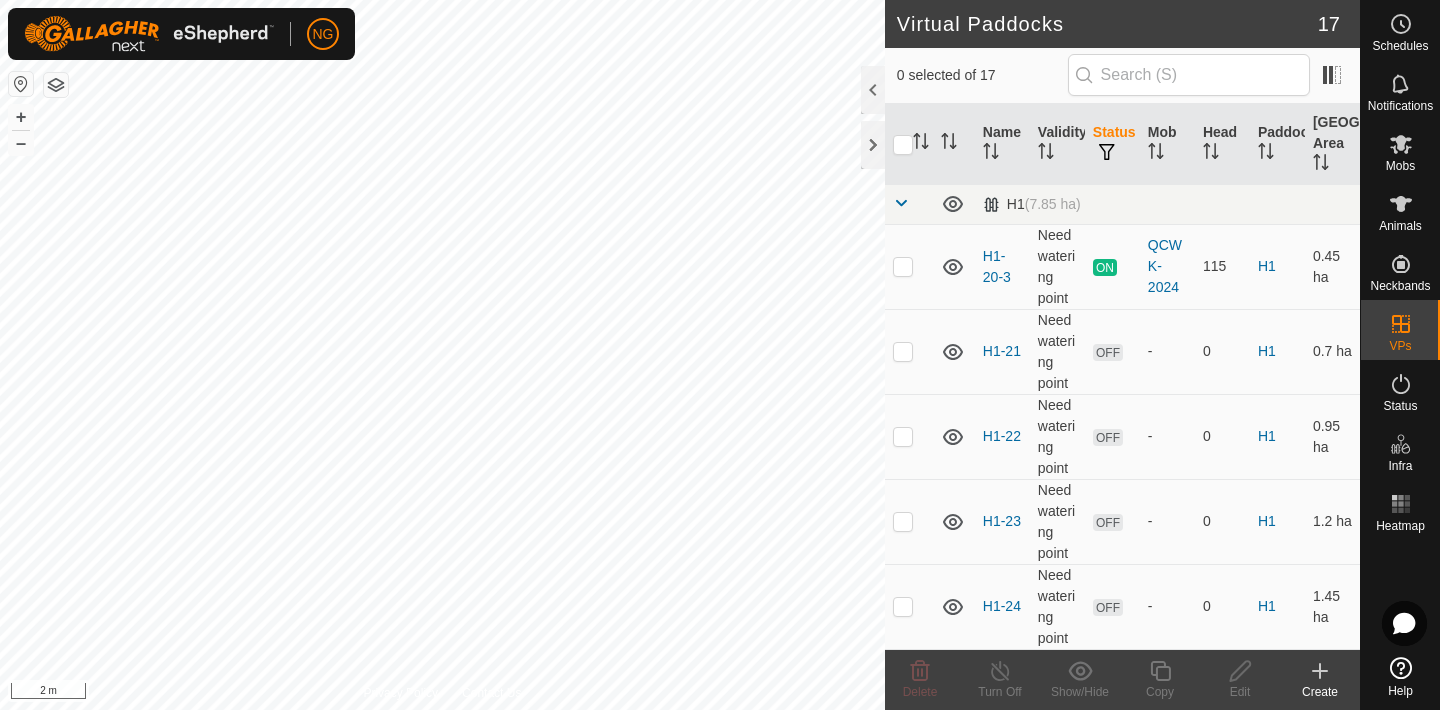 click at bounding box center (903, 1348) 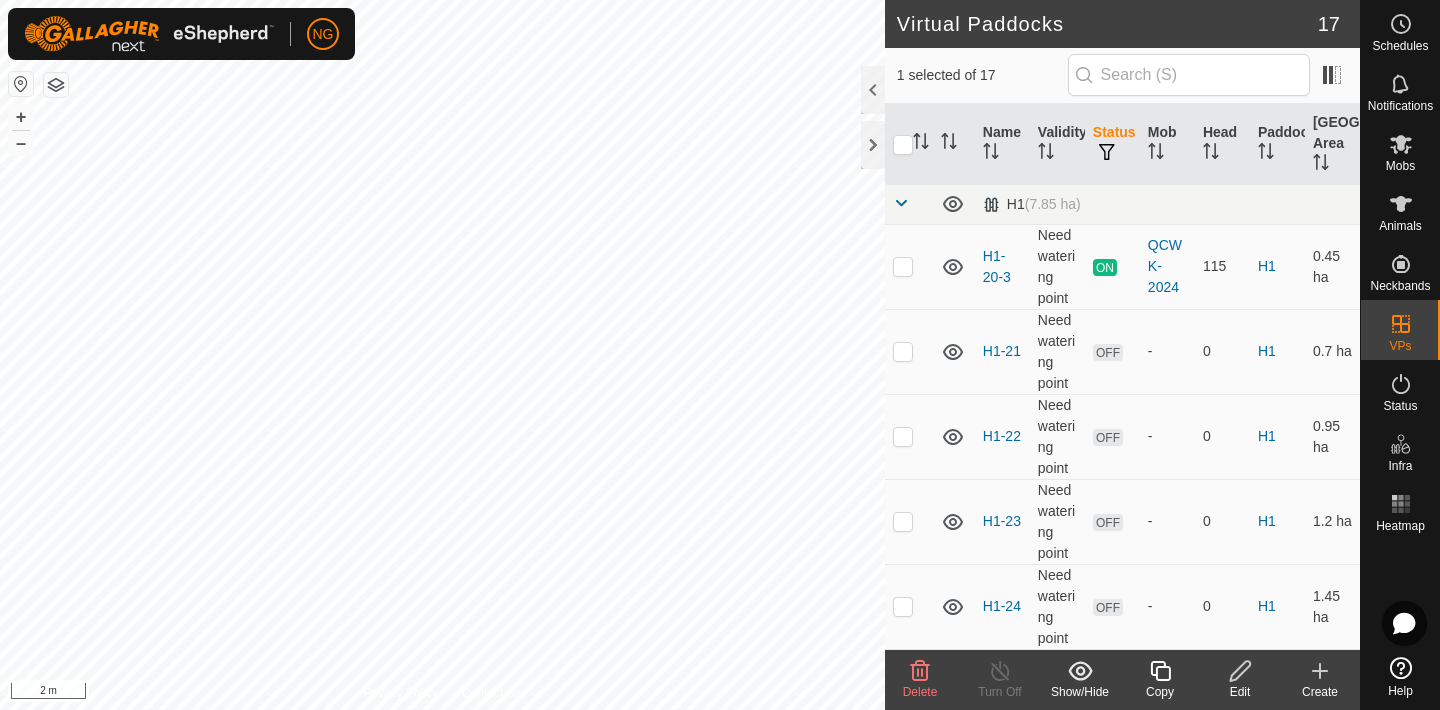 scroll, scrollTop: 719, scrollLeft: 0, axis: vertical 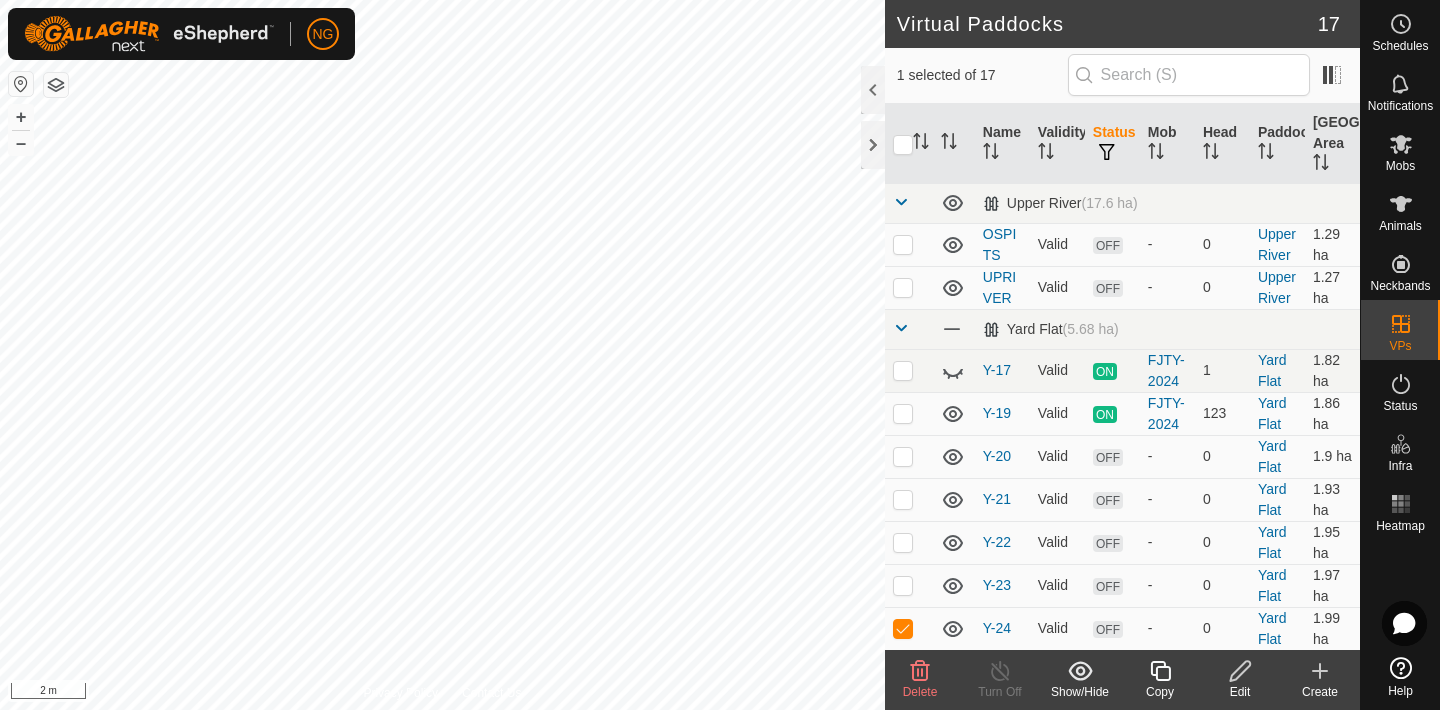click 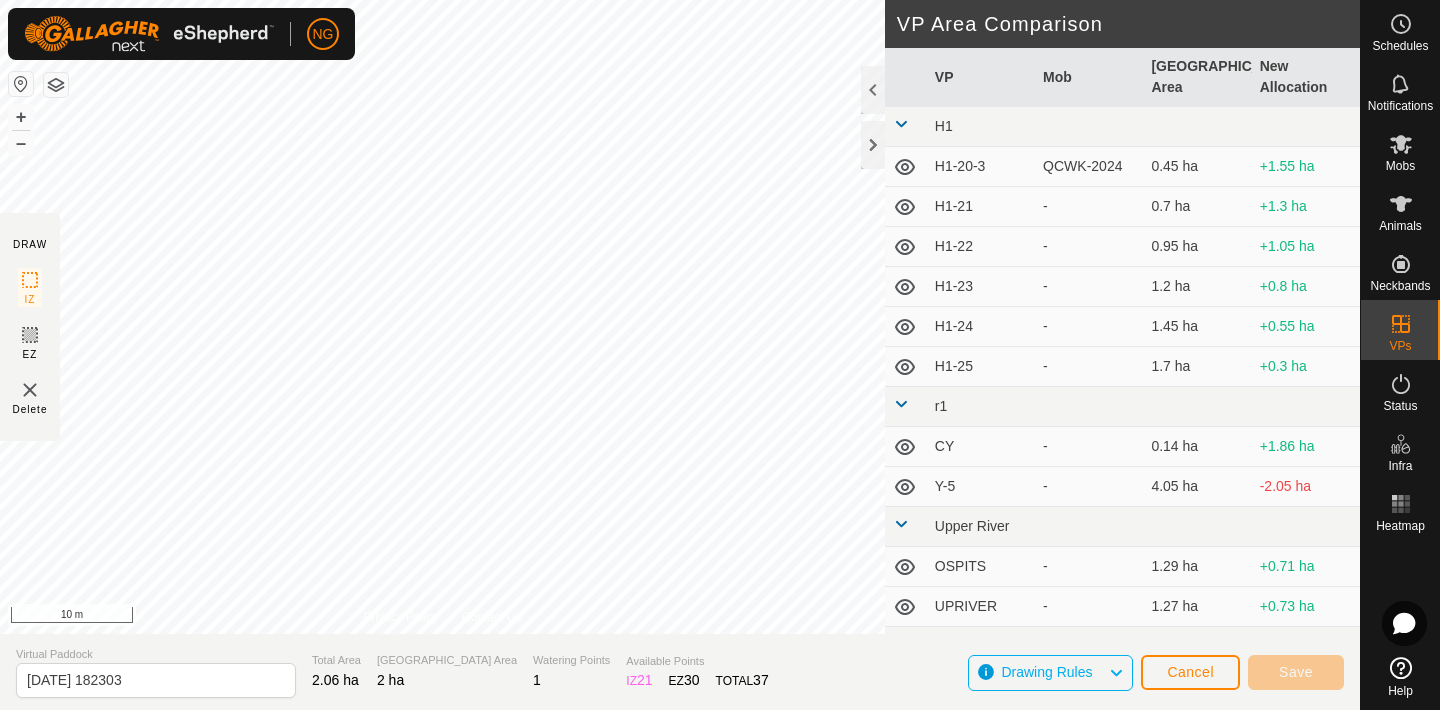 click on "DRAW IZ EZ Delete Privacy Policy Contact Us + – ⇧ i 10 m VP Area Comparison     VP   Mob   [GEOGRAPHIC_DATA] Area   New Allocation  H1  H1-20-3   QCWK-2024   0.45 ha  +1.55 ha  H1-21  -  0.7 ha  +1.3 ha  H1-22  -  0.95 ha  +1.05 ha  H1-23  -  1.2 ha  +0.8 ha  H1-24  -  1.45 ha  +0.55 ha  H1-25  -  1.7 ha  +0.3 ha r1  CY  -  0.14 ha  +1.86 ha  Y-5  -  4.05 ha  -2.05 ha [GEOGRAPHIC_DATA]  -  1.29 ha  +0.71 ha  UPRIVER  -  1.27 ha  +0.73 ha Yard Flat  Y-17   FJTY-2024   1.82 ha  +0.18 ha  Y-19   FJTY-2024   1.86 ha  +0.14 ha  Y-20  -  1.9 ha  +0.1 ha  Y-21  -  1.93 ha  +0.07 ha  Y-22  -  1.95 ha  +0.05 ha  Y-23  -  1.97 ha  +0.03 ha Virtual Paddock [DATE] 182303 Total Area 2.06 ha Grazing Area 2 ha Watering Points 1 Available Points  IZ   21  EZ  30  TOTAL   37 Drawing Rules Cancel Save" 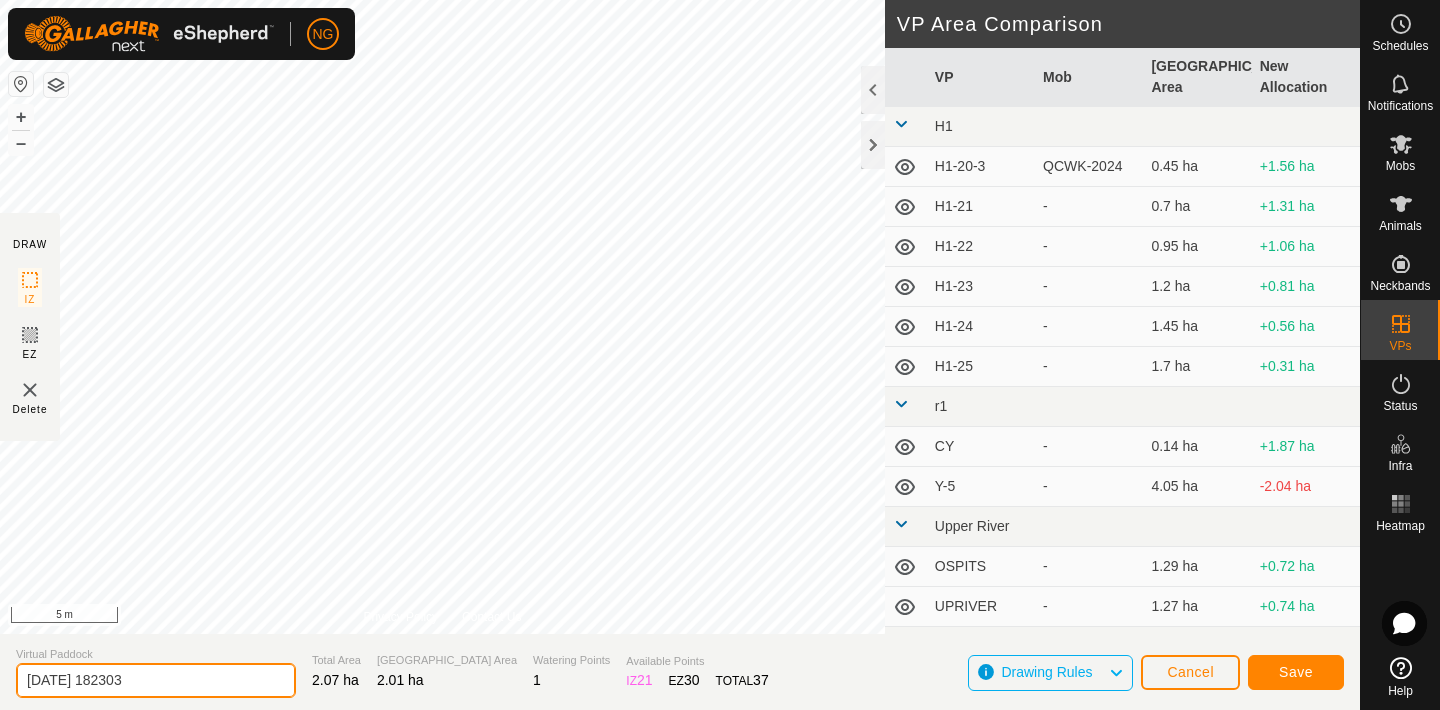 click on "[DATE] 182303" 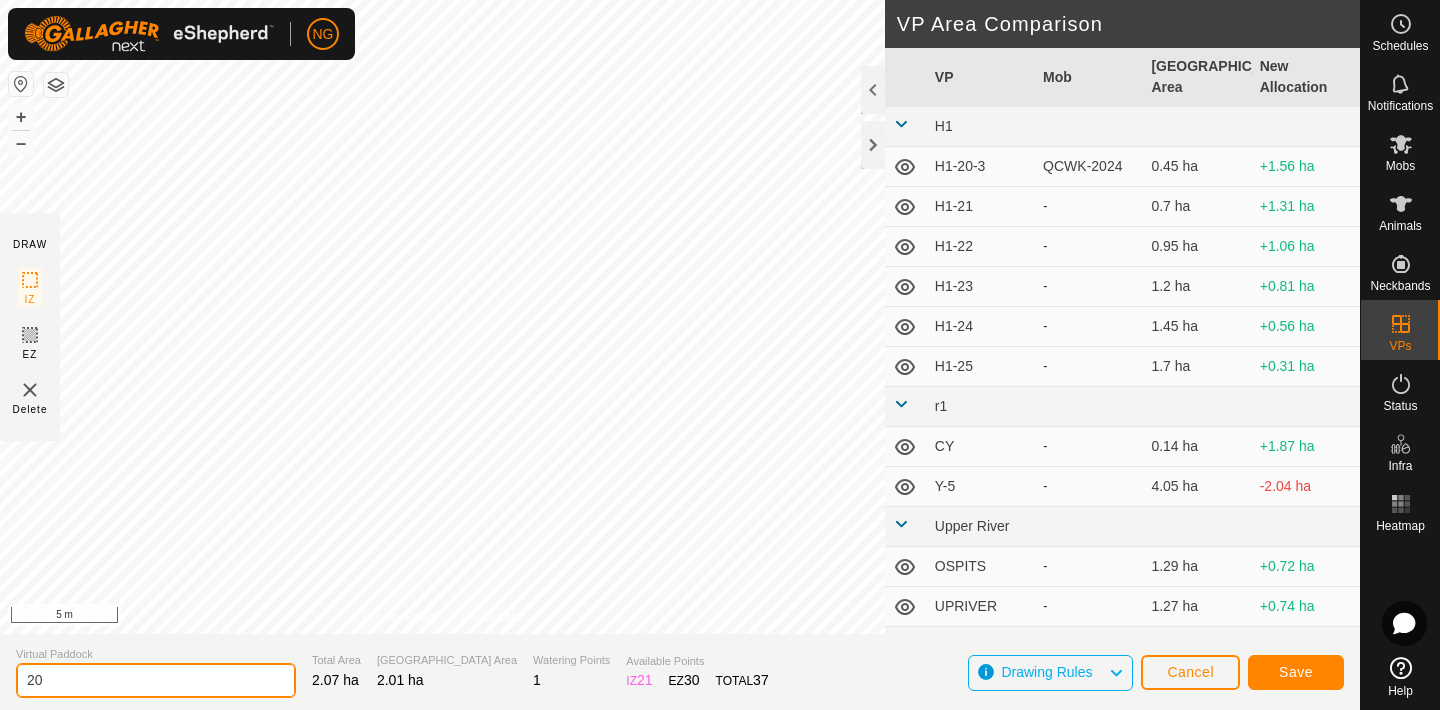 type on "2" 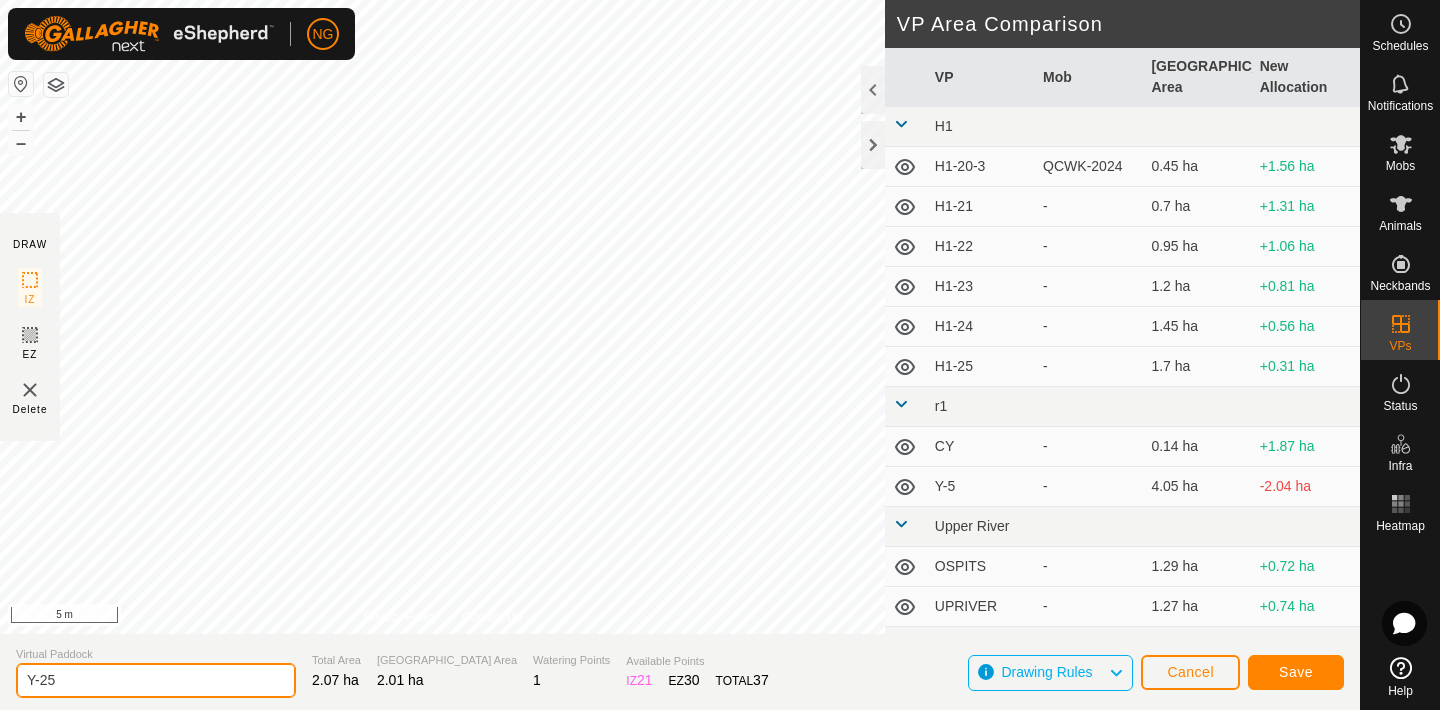 type on "Y-25" 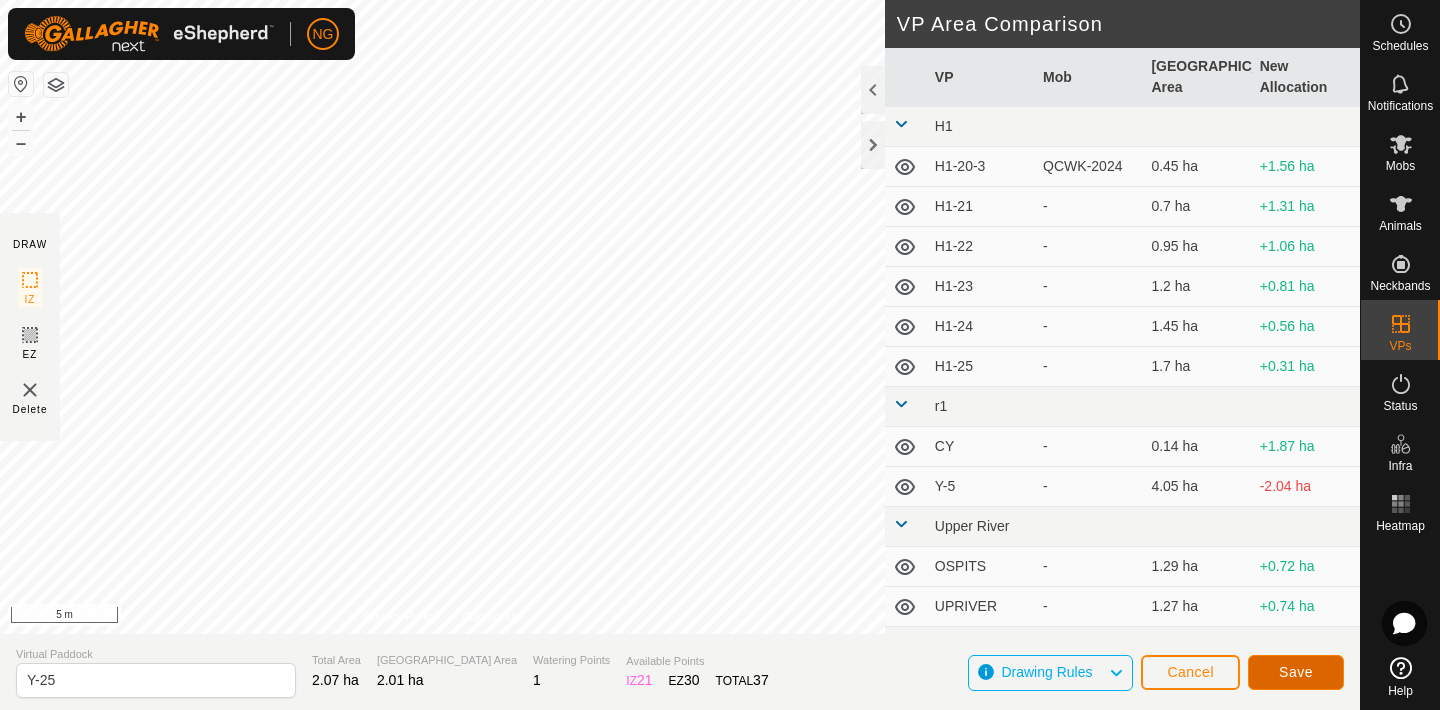 click on "Save" 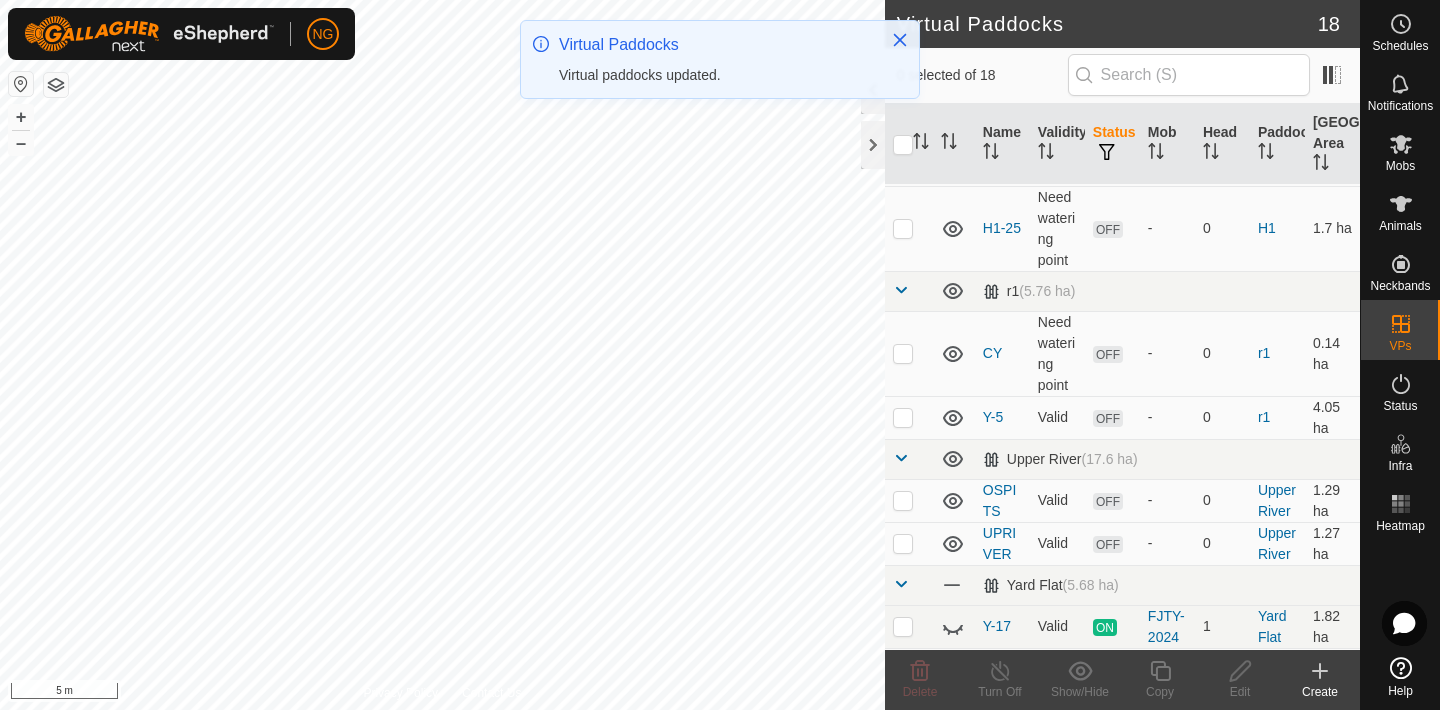 scroll, scrollTop: 762, scrollLeft: 0, axis: vertical 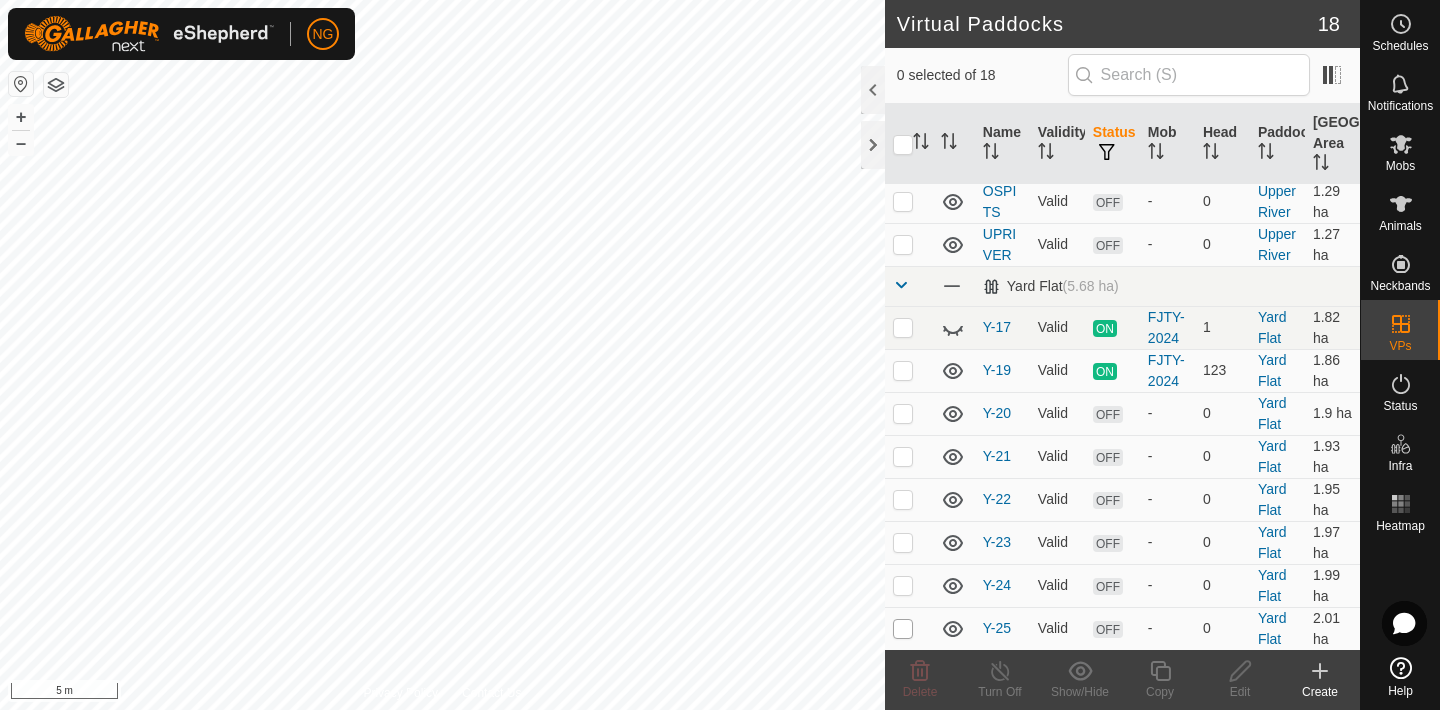 click at bounding box center [903, 629] 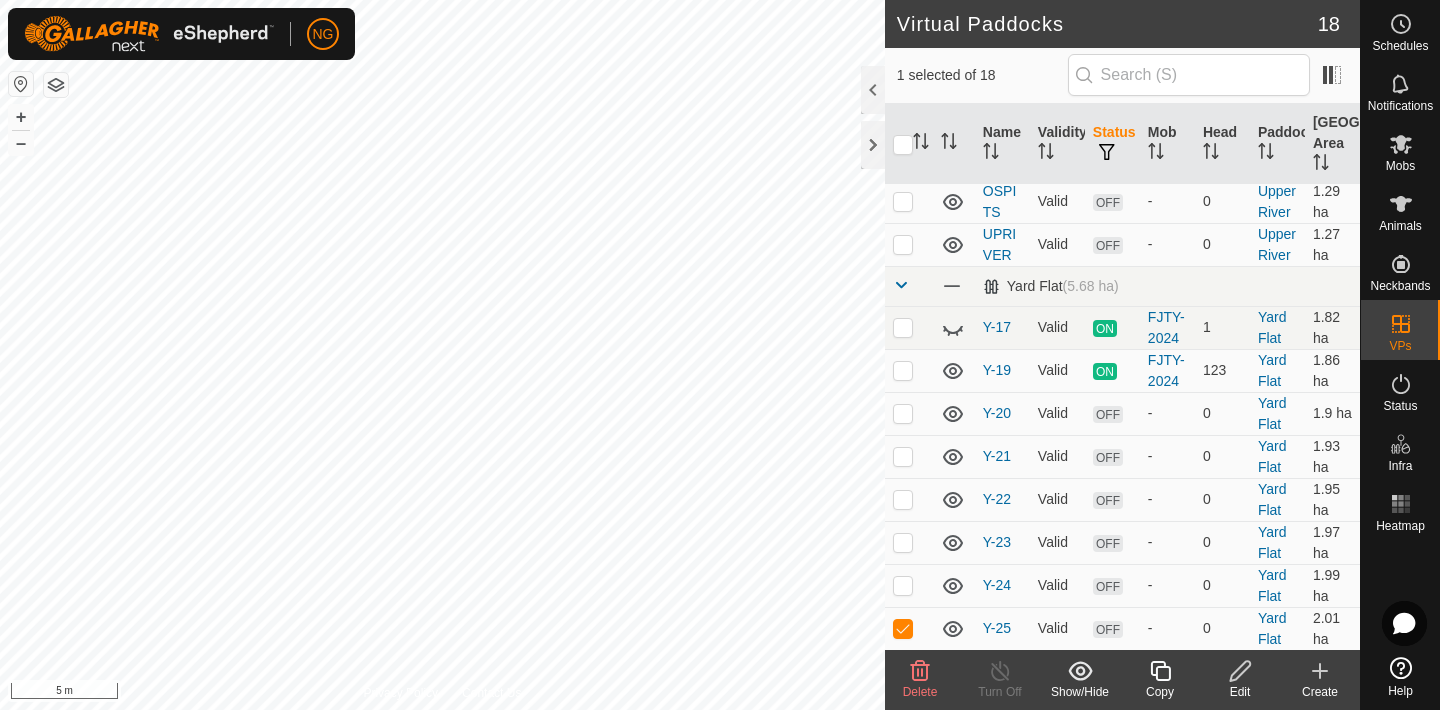 click 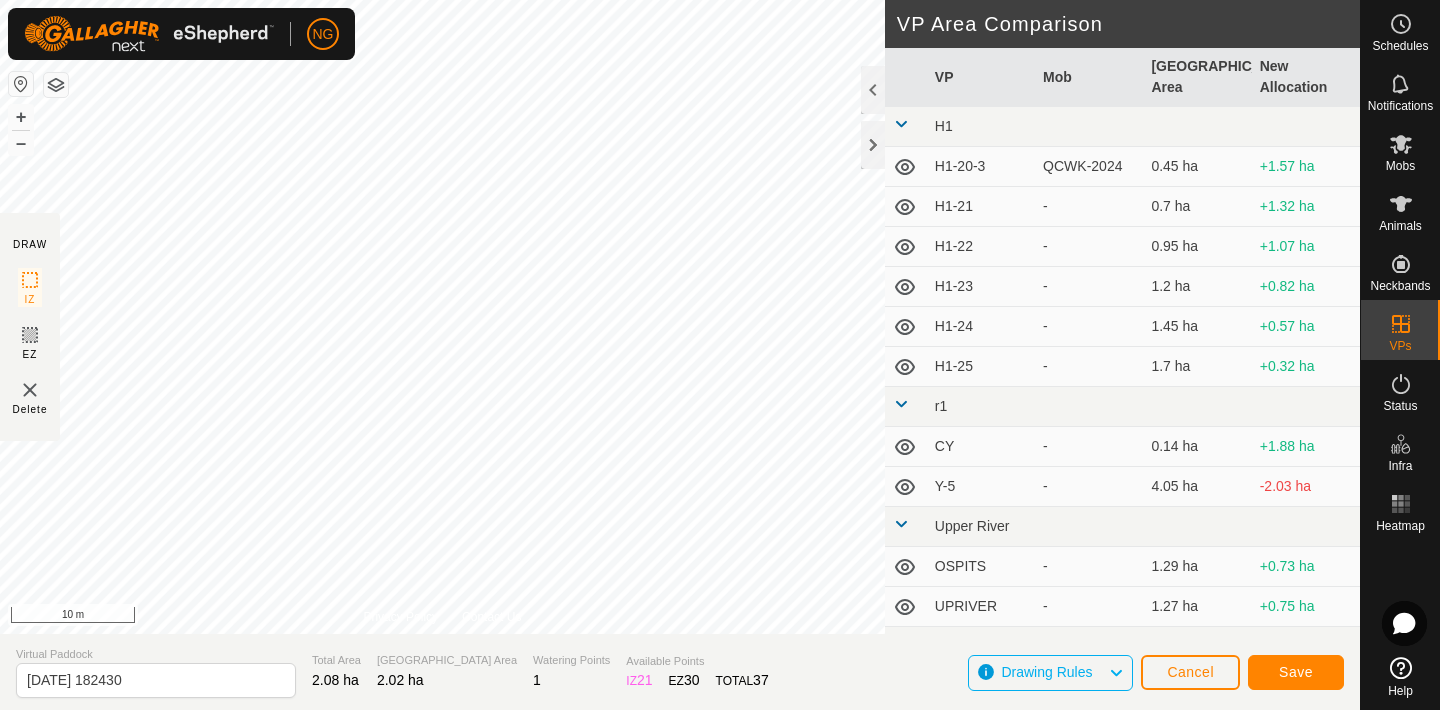 click on "NG Schedules Notifications Mobs Animals Neckbands VPs Status Infra Heatmap Help DRAW IZ EZ Delete Privacy Policy Contact Us + – ⇧ i 10 m VP Area Comparison     VP   Mob   Grazing Area   New Allocation  H1  H1-20-3   QCWK-2024   0.45 ha  +1.57 ha  H1-21  -  0.7 ha  +1.32 ha  H1-22  -  0.95 ha  +1.07 ha  H1-23  -  1.2 ha  +0.82 ha  H1-24  -  1.45 ha  +0.57 ha  H1-25  -  1.7 ha  +0.32 ha r1  CY  -  0.14 ha  +1.88 ha  Y-5  -  4.05 ha  -2.03 ha Upper River  OSPITS  -  1.29 ha  +0.73 ha  UPRIVER  -  1.27 ha  +0.75 ha Yard Flat  Y-17   FJTY-2024   1.82 ha  +0.2 ha  Y-19   FJTY-2024   1.86 ha  +0.16 ha  Y-20  -  1.9 ha  +0.12 ha  Y-21  -  1.93 ha  +0.09 ha  Y-22  -  1.95 ha  +0.07 ha  Y-23  -  1.97 ha  +0.05 ha  Y-24  -  1.99 ha  +0.03 ha Virtual Paddock [DATE] 182430 Total Area 2.08 ha Grazing Area 2.02 ha Watering Points 1 Available Points  IZ   21  EZ  30  TOTAL   37 Drawing Rules Cancel Save" at bounding box center [720, 355] 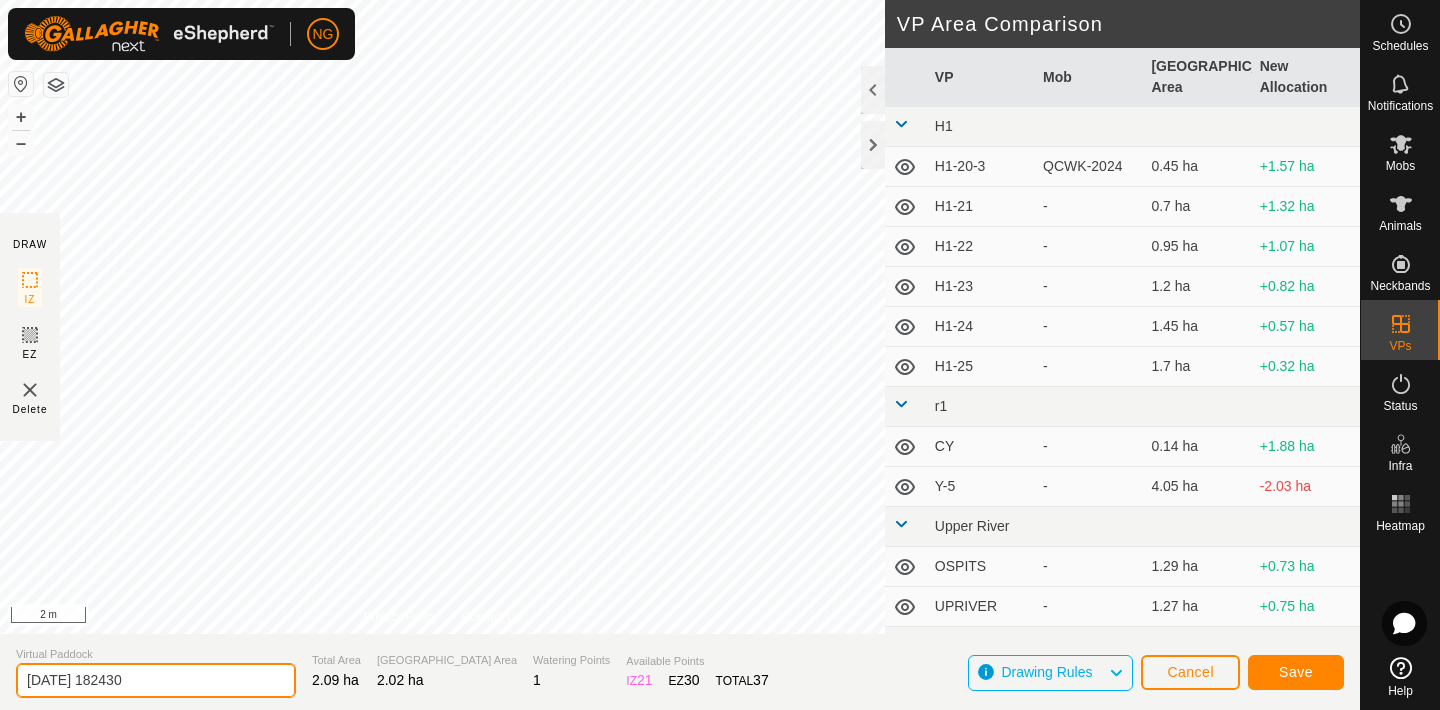 click on "[DATE] 182430" 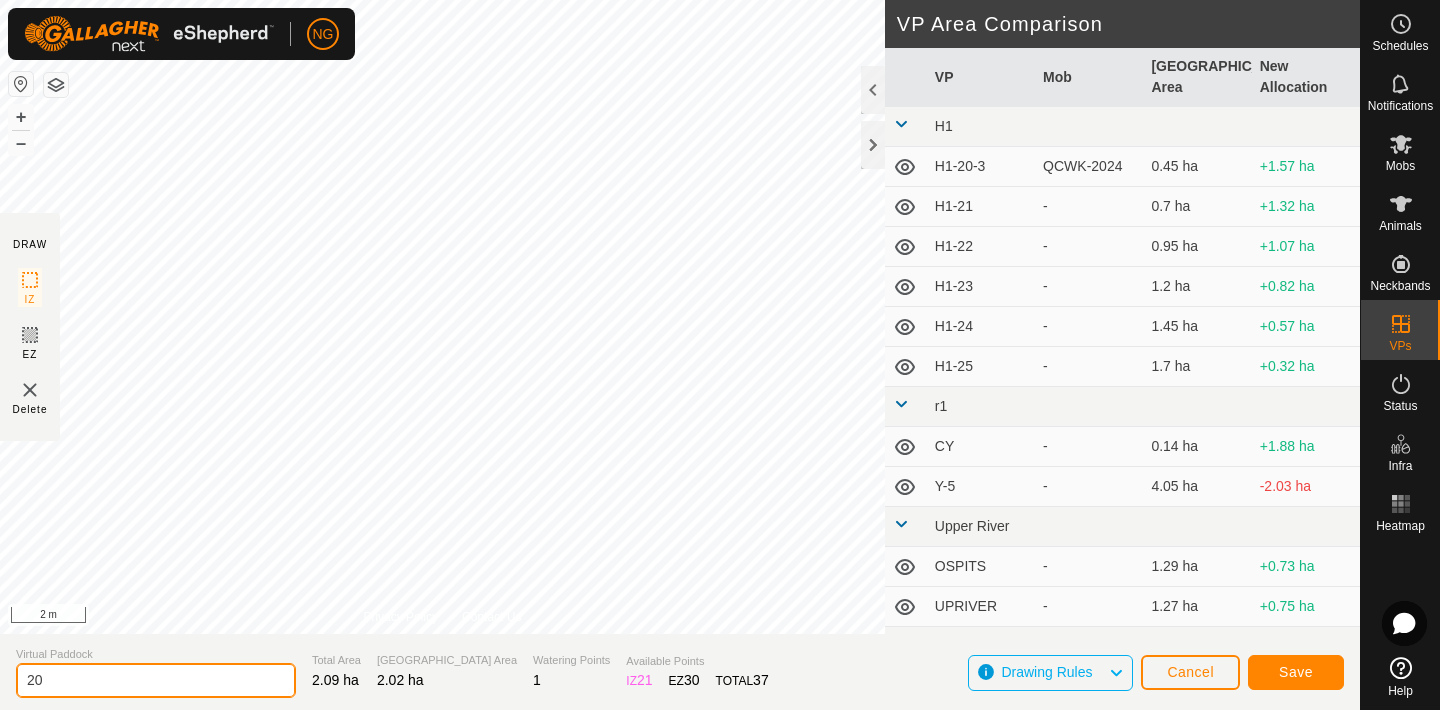 type on "2" 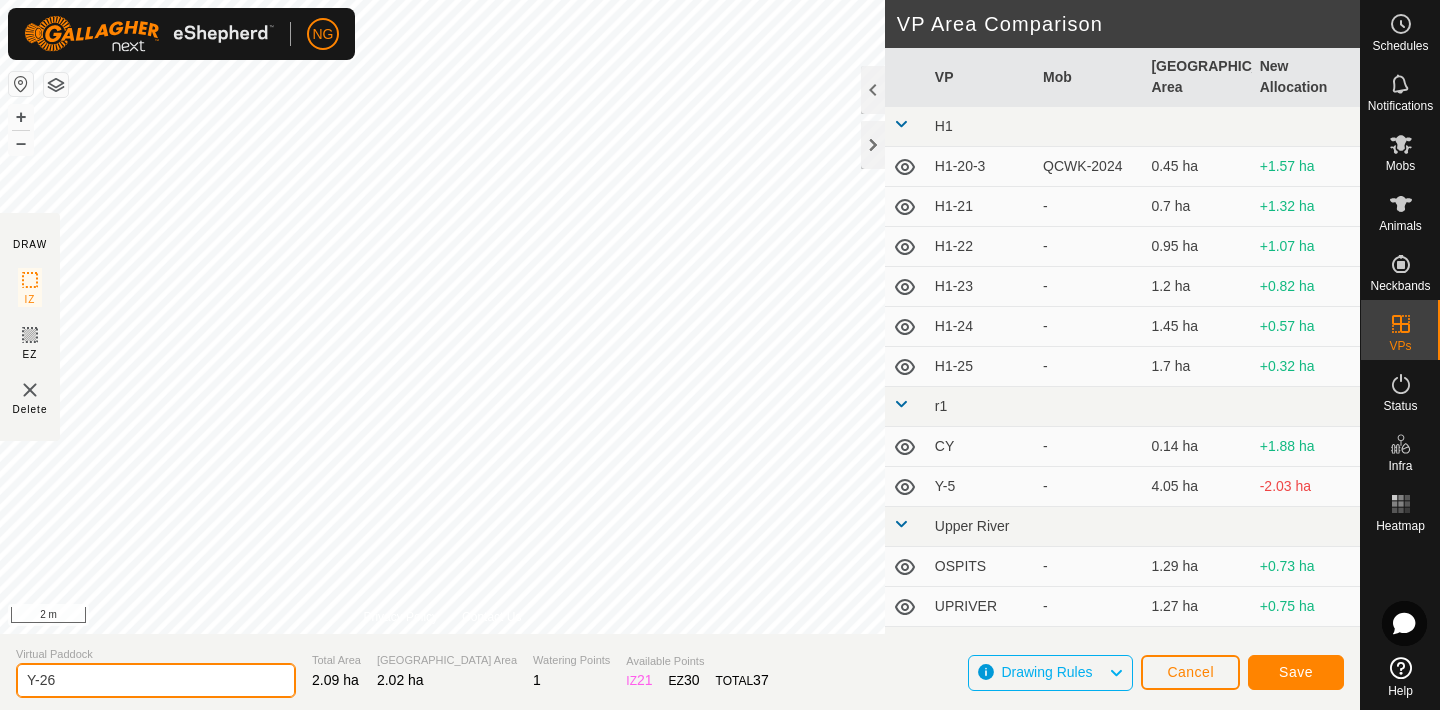 type on "Y-26" 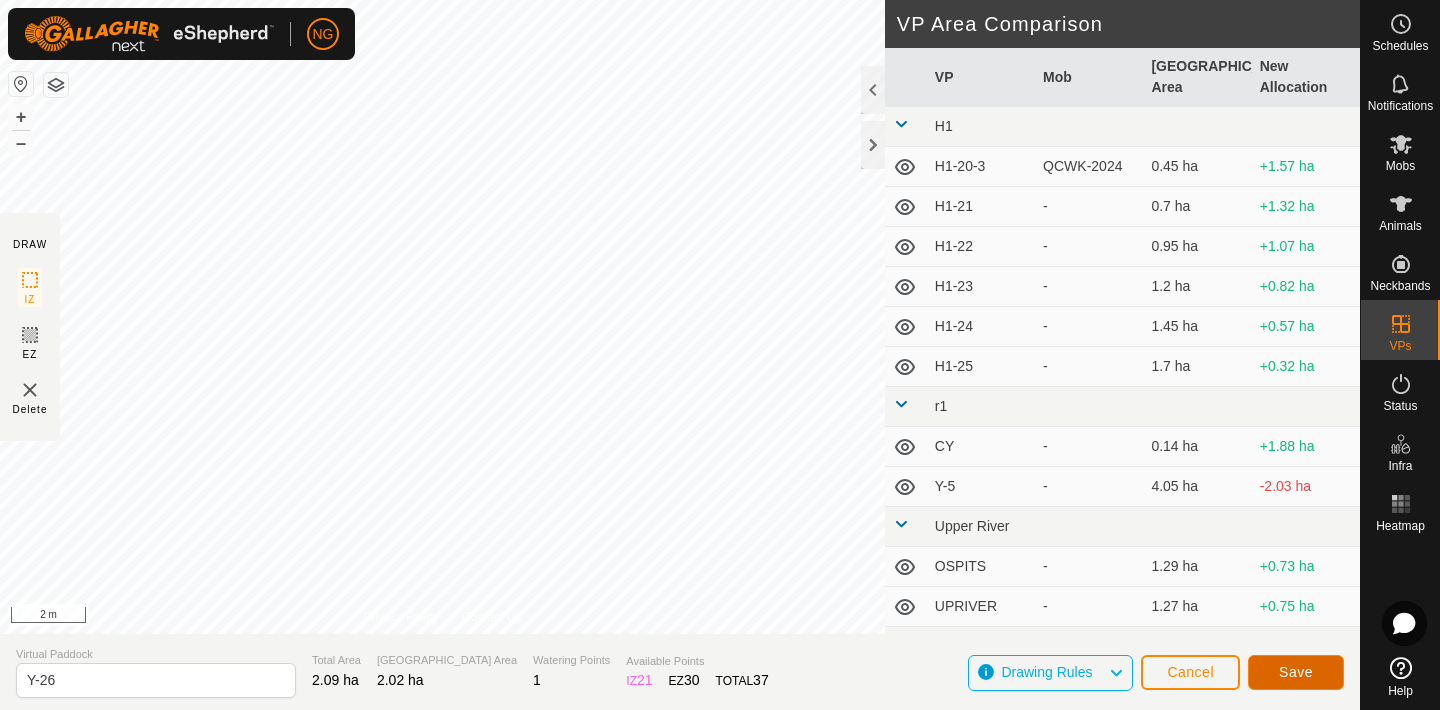 click on "Save" 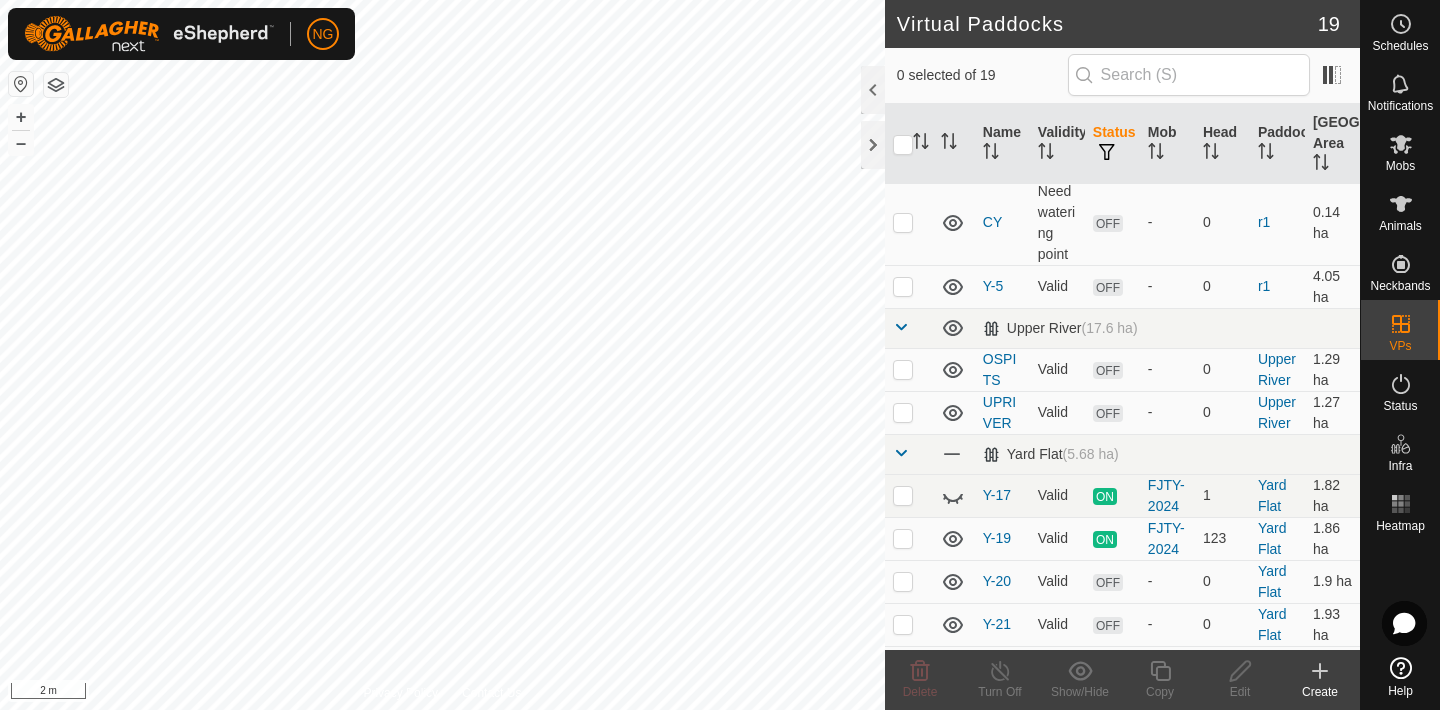 scroll, scrollTop: 805, scrollLeft: 0, axis: vertical 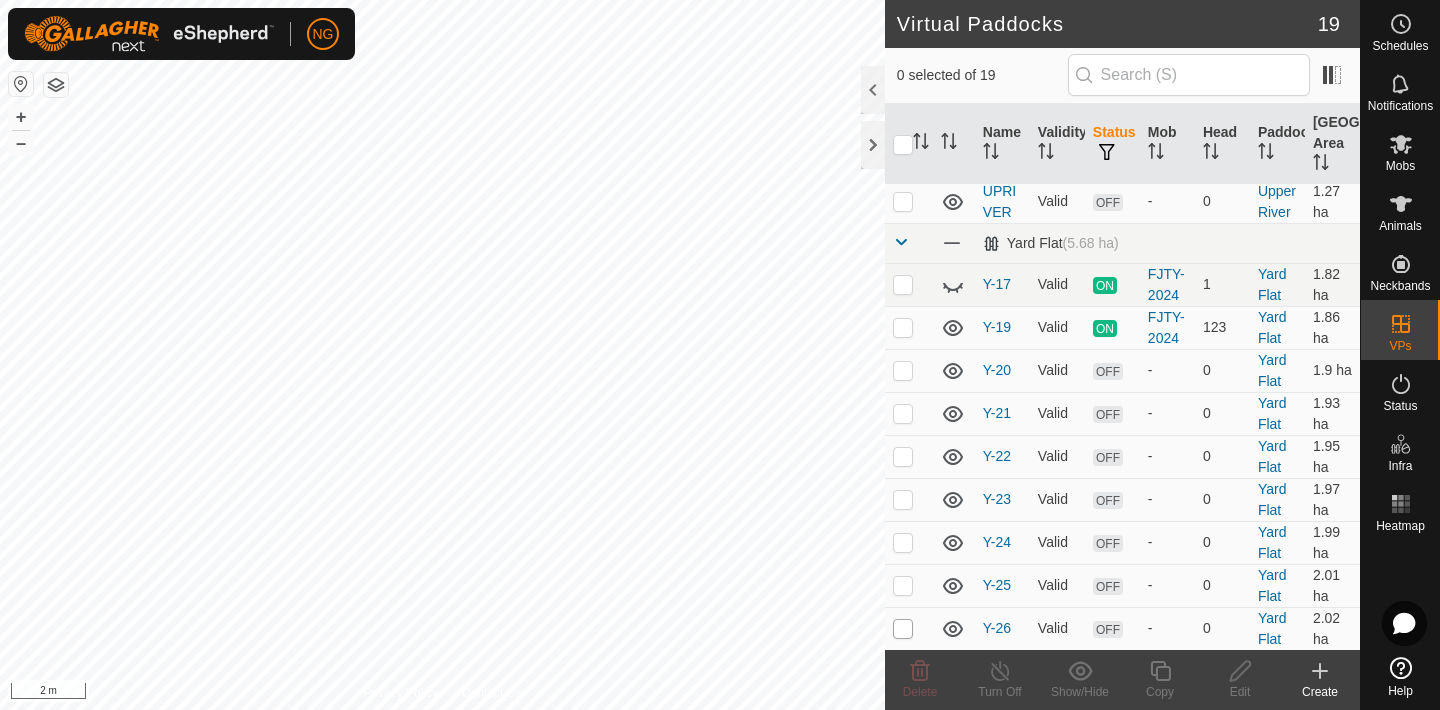 click at bounding box center (903, 629) 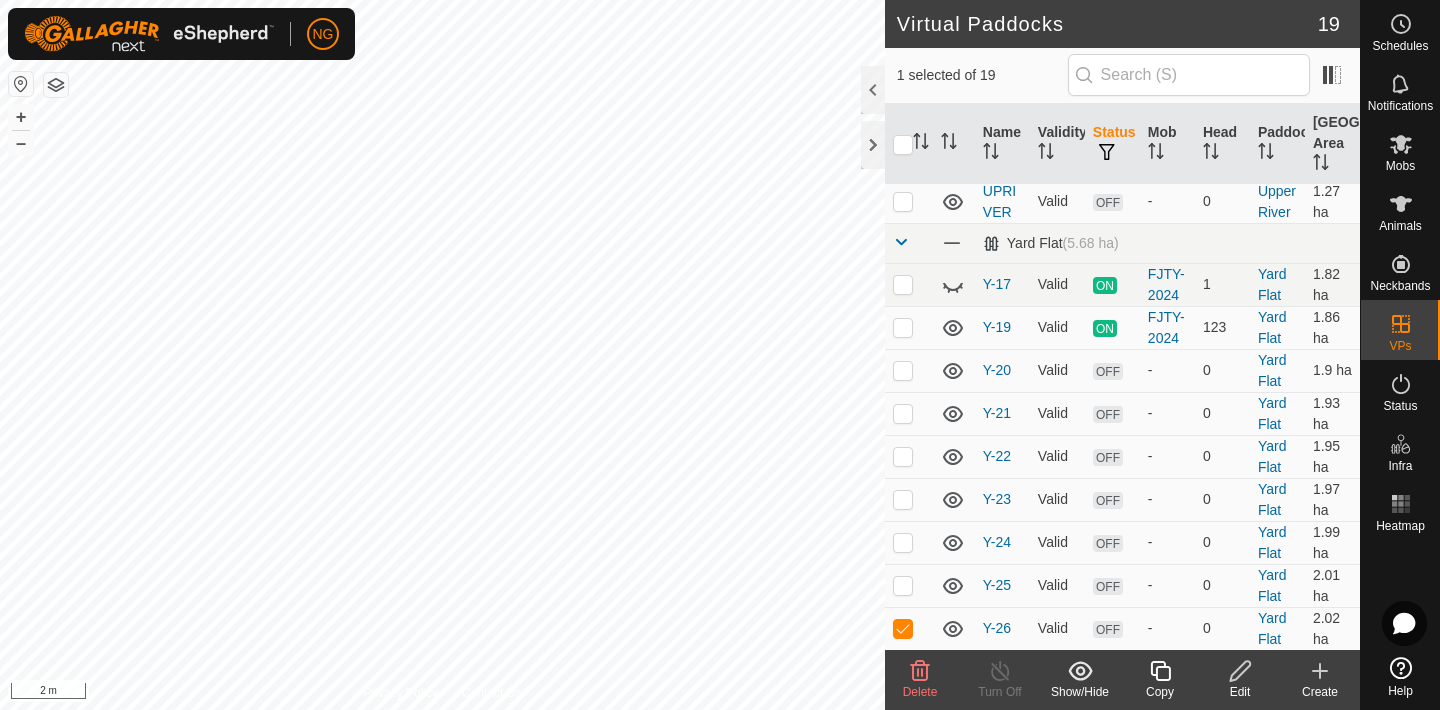 click 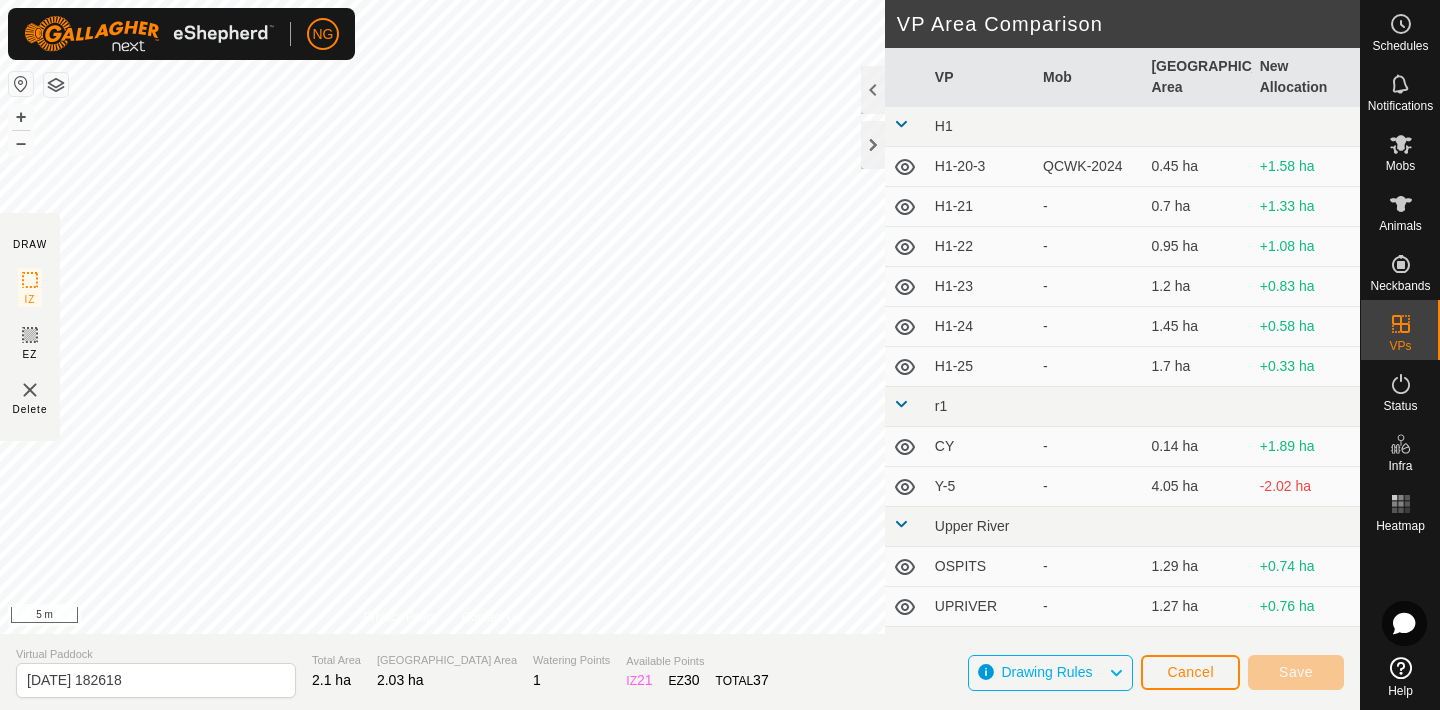 click on "DRAW IZ EZ Delete Privacy Policy Contact Us + – ⇧ i 5 m VP Area Comparison     VP   Mob   [GEOGRAPHIC_DATA] Area   New Allocation  H1  H1-20-3   QCWK-2024   0.45 ha  +1.58 ha  H1-21  -  0.7 ha  +1.33 ha  H1-22  -  0.95 ha  +1.08 ha  H1-23  -  1.2 ha  +0.83 ha  H1-24  -  1.45 ha  +0.58 ha  H1-25  -  1.7 ha  +0.33 ha r1  CY  -  0.14 ha  +1.89 ha  Y-5  -  4.05 ha  -2.02 ha [GEOGRAPHIC_DATA]  -  1.29 ha  +0.74 ha  UPRIVER  -  1.27 ha  +0.76 ha Yard Flat  Y-17   FJTY-2024   1.82 ha  +0.21 ha  Y-19   FJTY-2024   1.86 ha  +0.17 ha  Y-20  -  1.9 ha  +0.13 ha  Y-21  -  1.93 ha  +0.1 ha  Y-22  -  1.95 ha  +0.08 ha  Y-23  -  1.97 ha  +0.06 ha  Y-24  -  1.99 ha  +0.04 ha  Y-25  -  2.01 ha  +0.02 ha Virtual Paddock [DATE] 182618 Total Area 2.1 ha Grazing Area 2.03 ha Watering Points 1 Available Points  IZ   21  EZ  30  TOTAL   37 Drawing Rules Cancel Save" 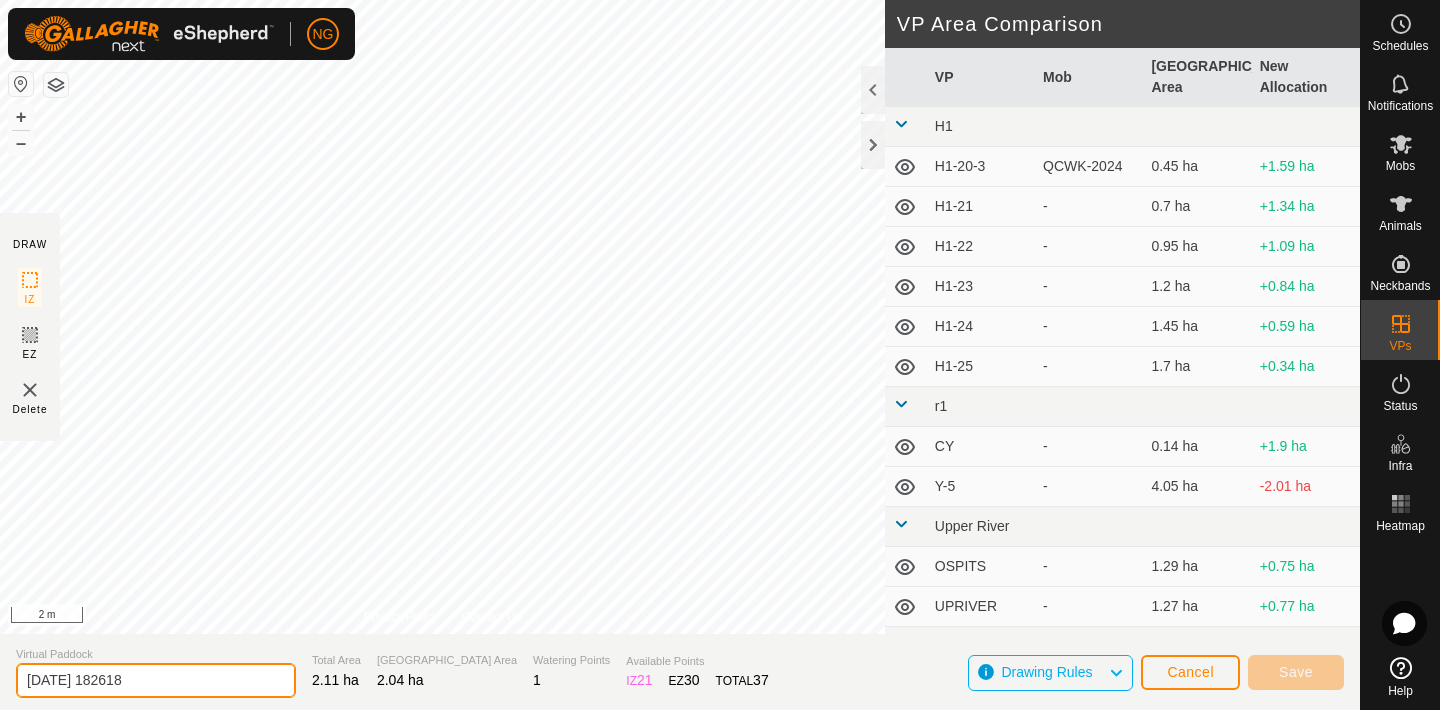 click on "[DATE] 182618" 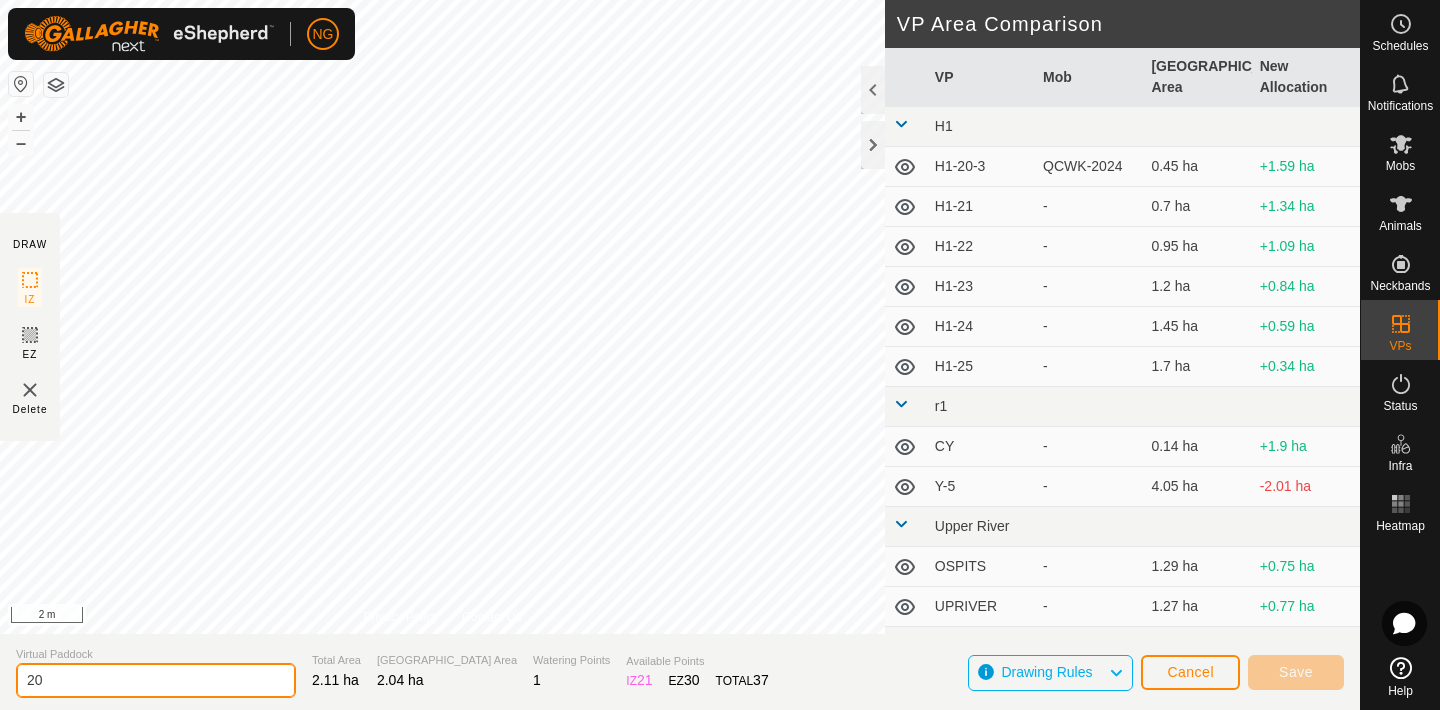 type on "2" 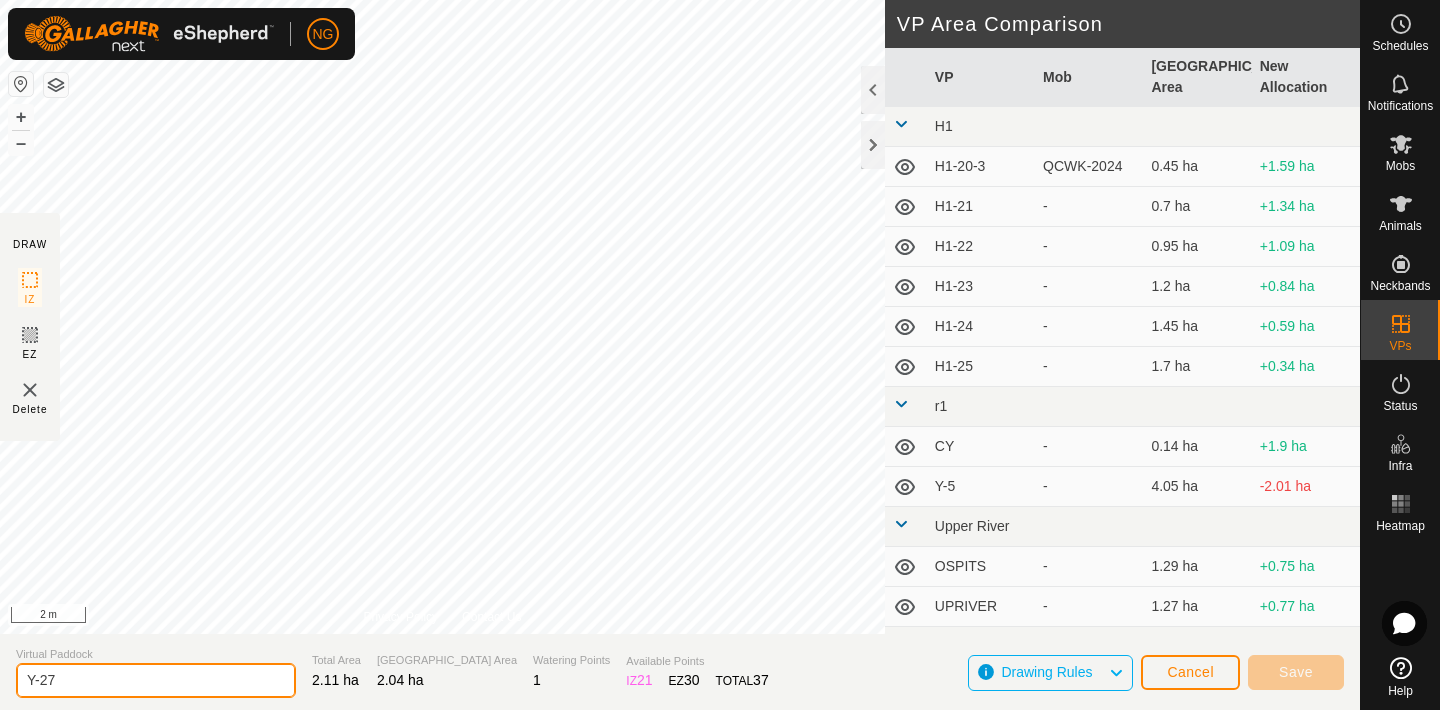 type on "Y-27" 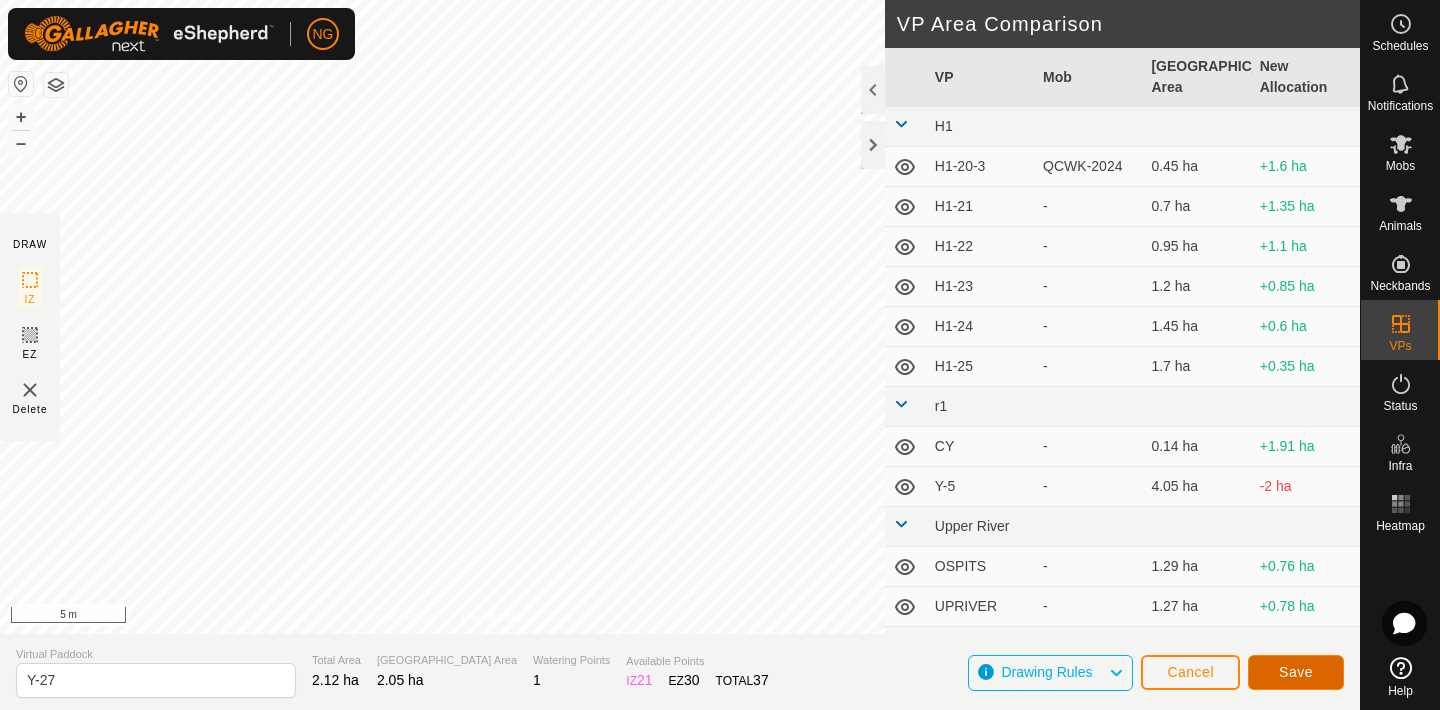 click on "Save" 